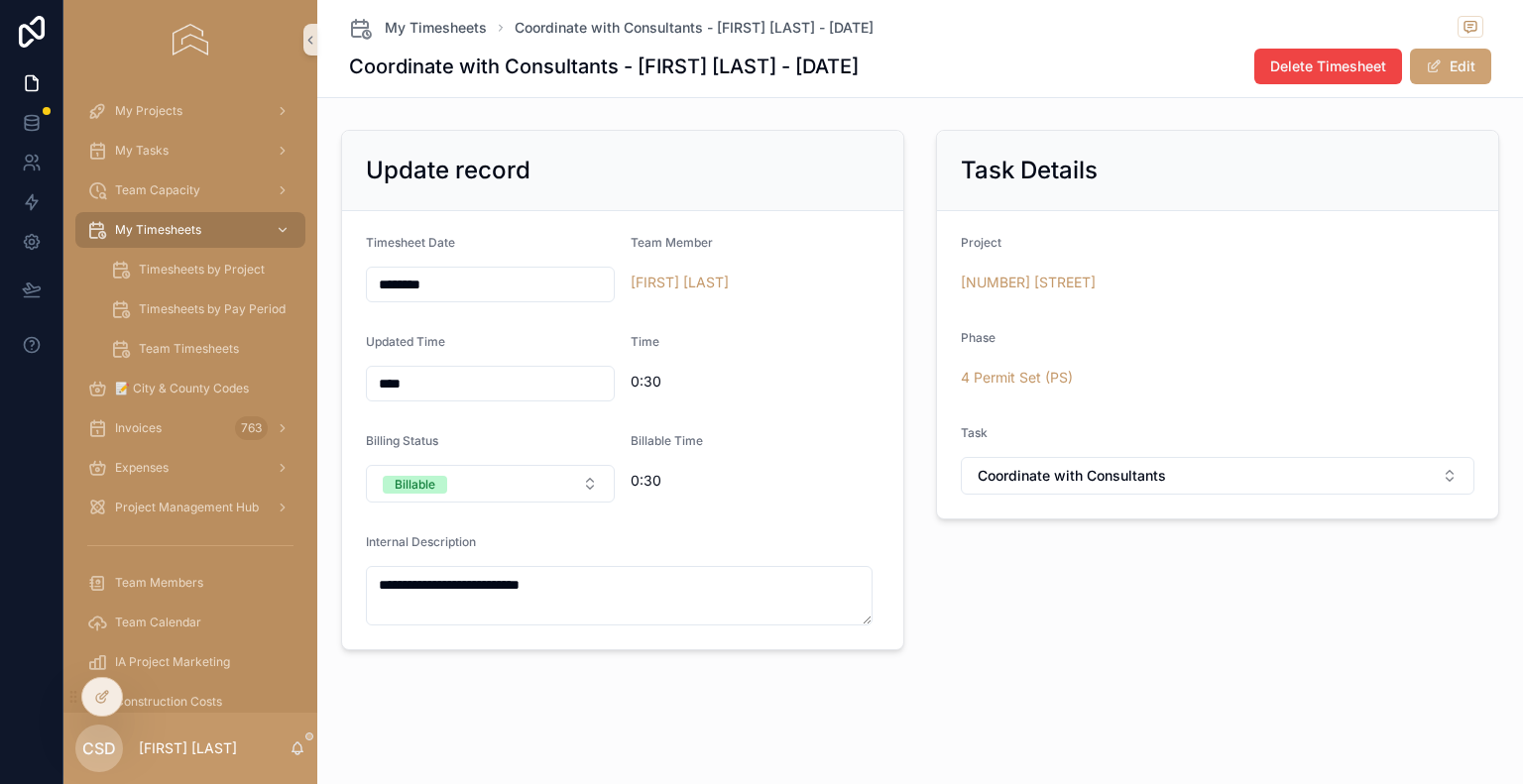scroll, scrollTop: 0, scrollLeft: 0, axis: both 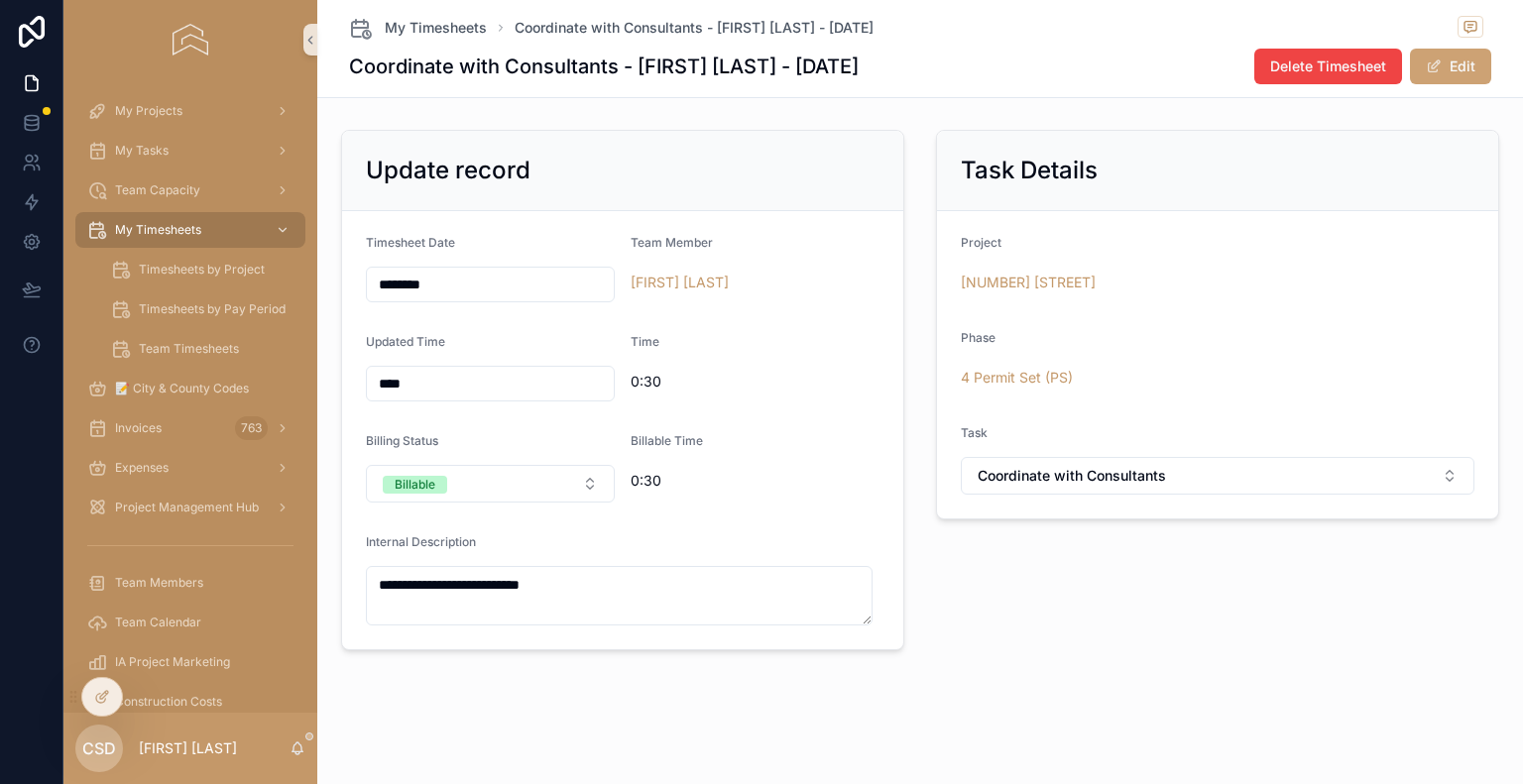 click on "****" at bounding box center [490, 384] 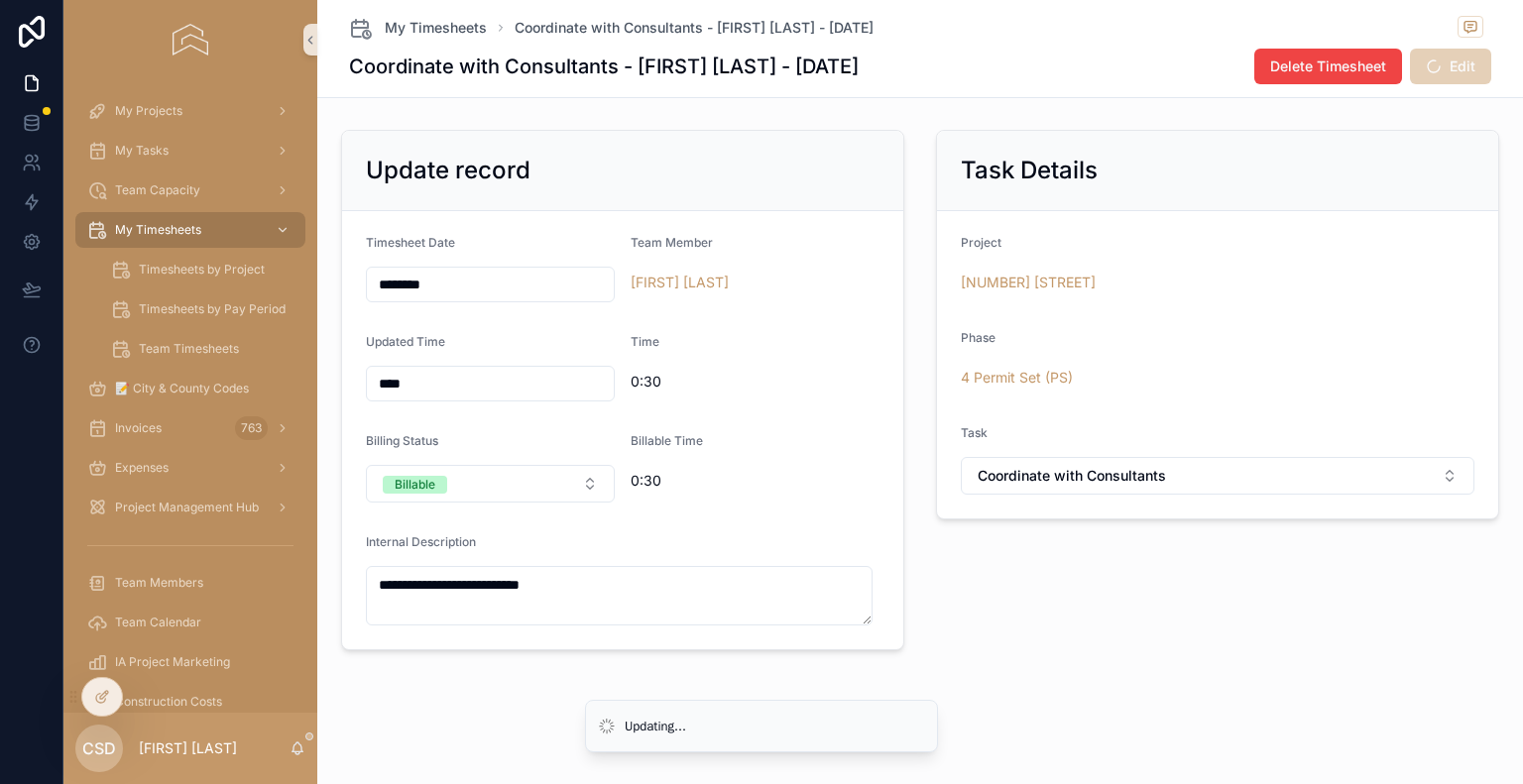 click on "Edit" at bounding box center [1451, 66] 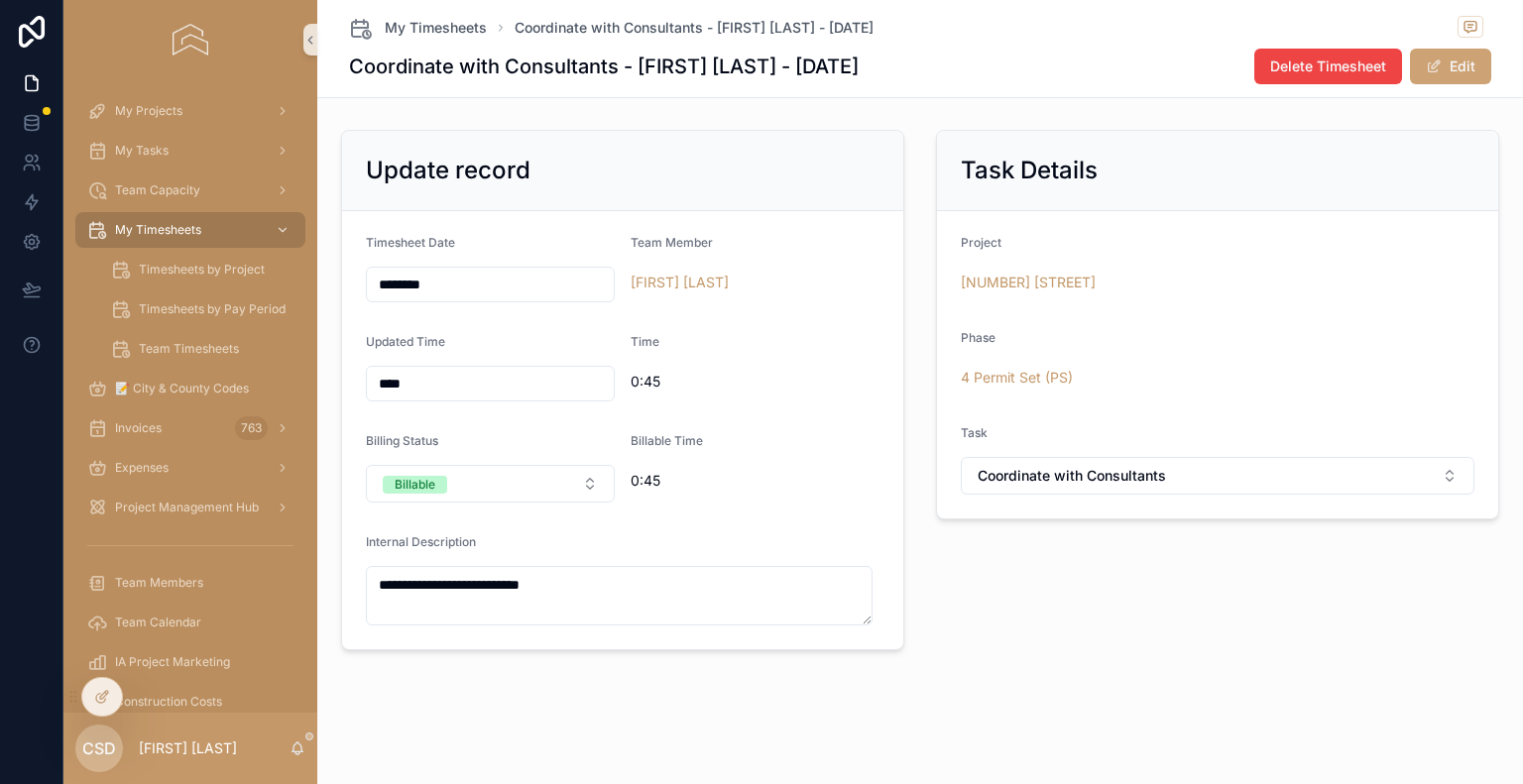 click on "Coordinate with Consultants - [FIRST] [LAST] - [DATE] Delete Timesheet Edit" at bounding box center [920, 66] 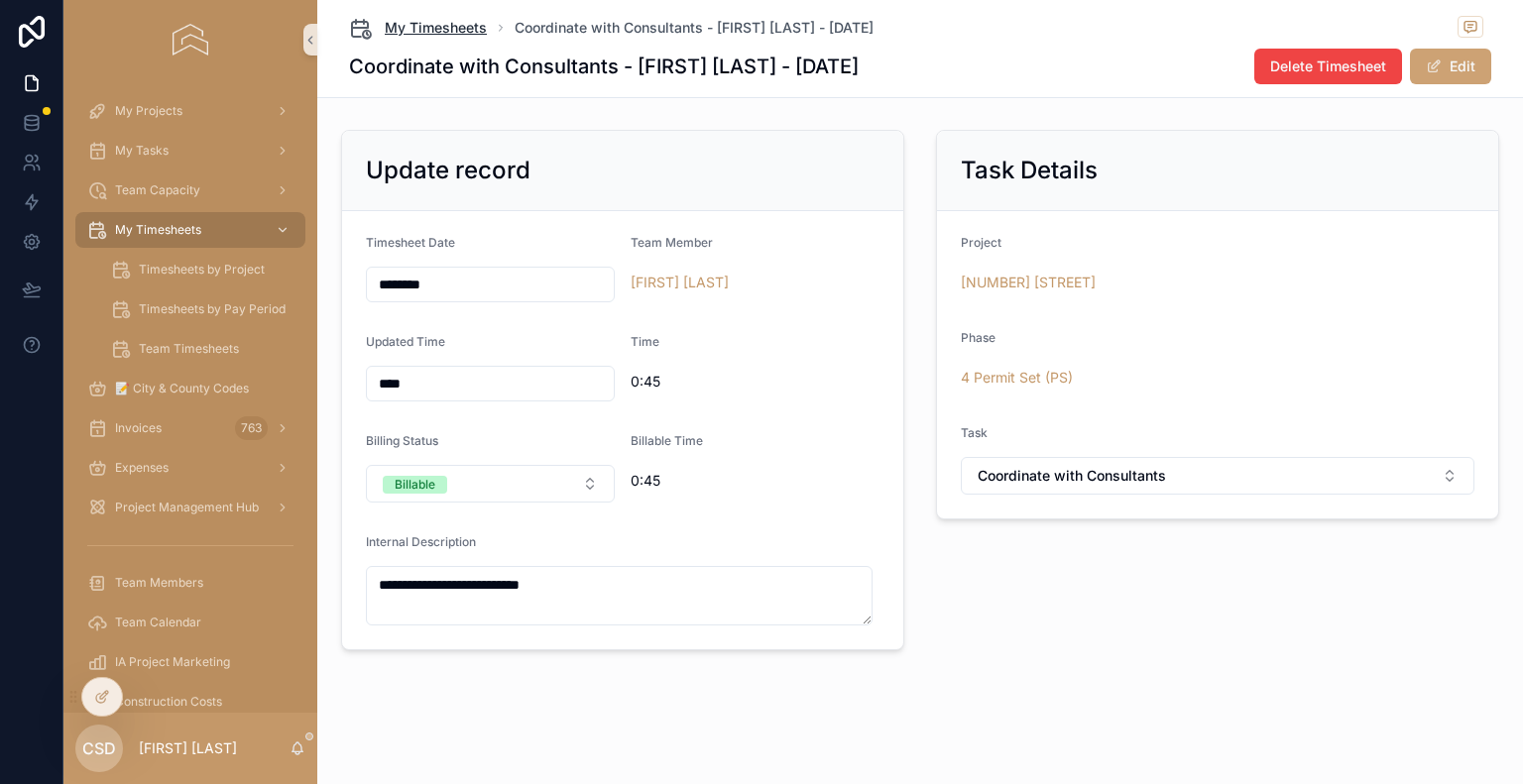 click on "My Timesheets" at bounding box center [435, 28] 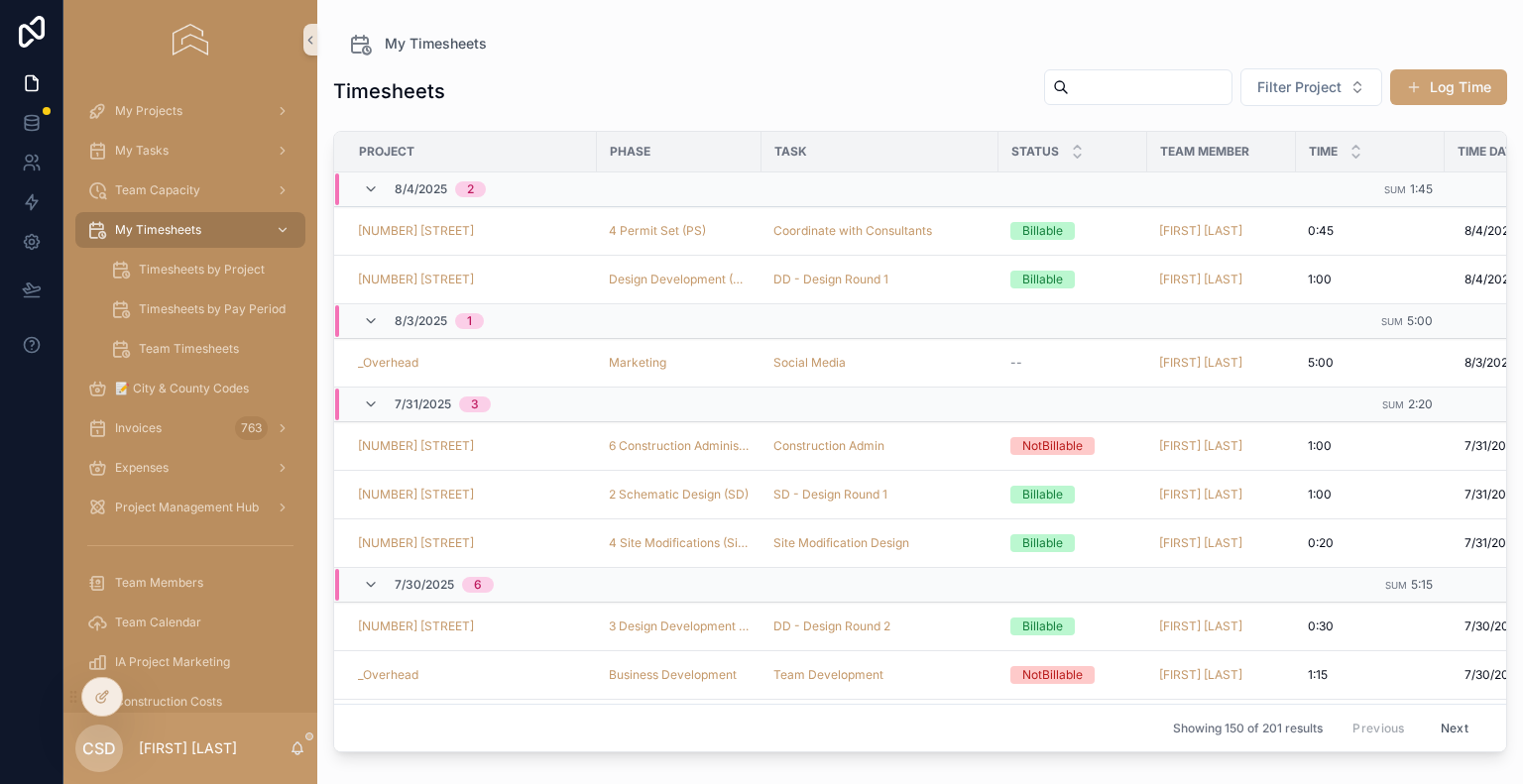 click on "Log Time" at bounding box center (1449, 87) 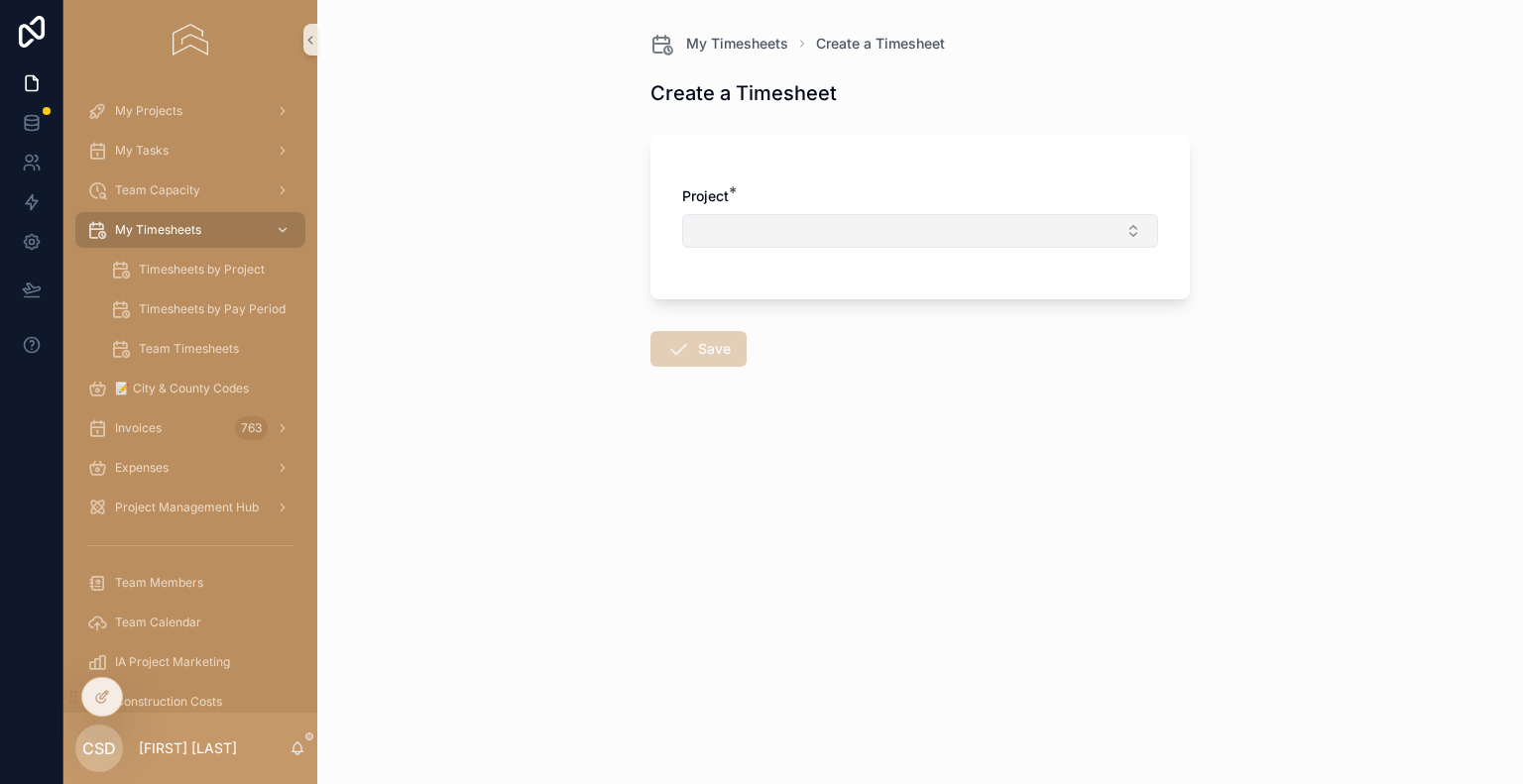 click at bounding box center [920, 231] 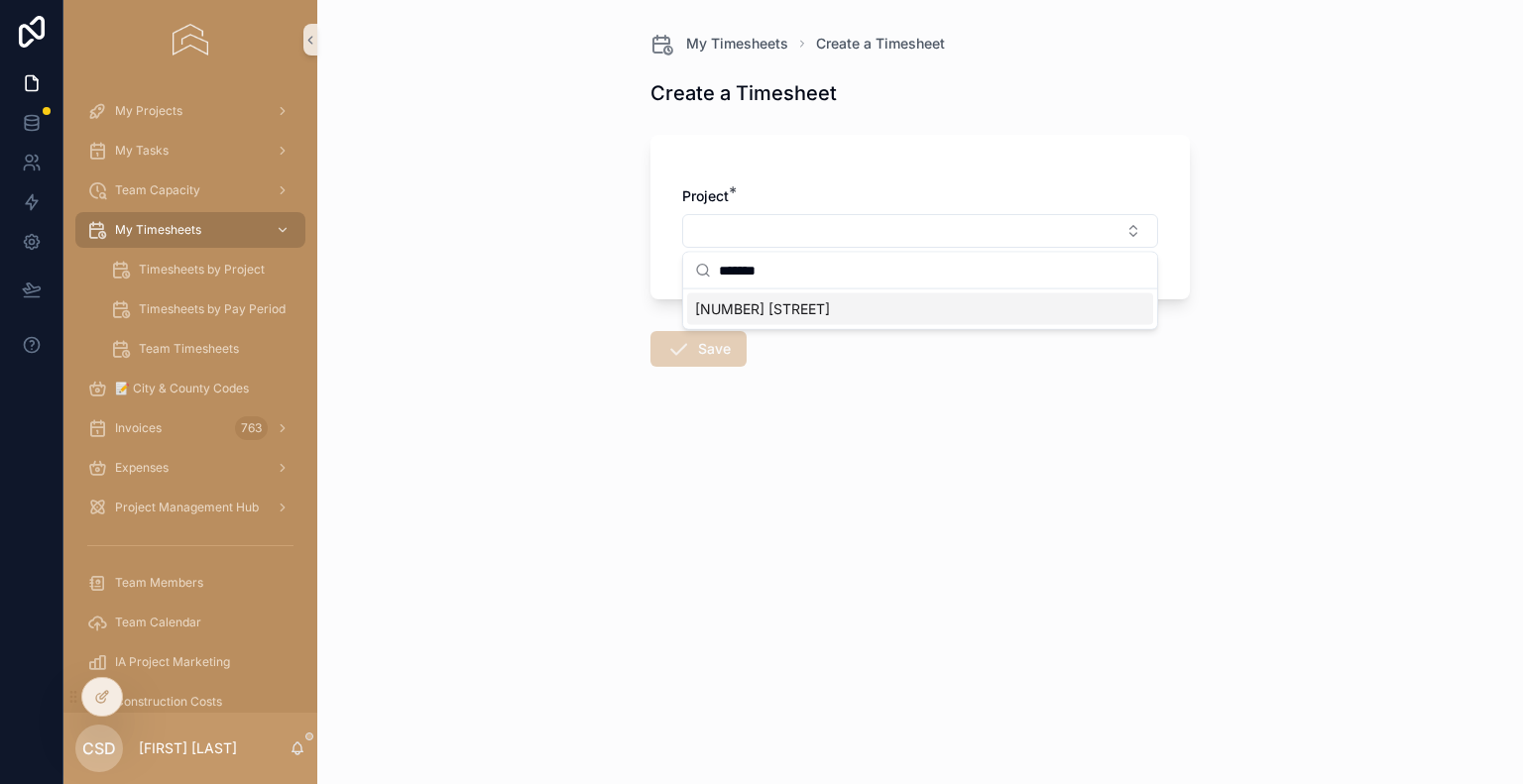 type on "*******" 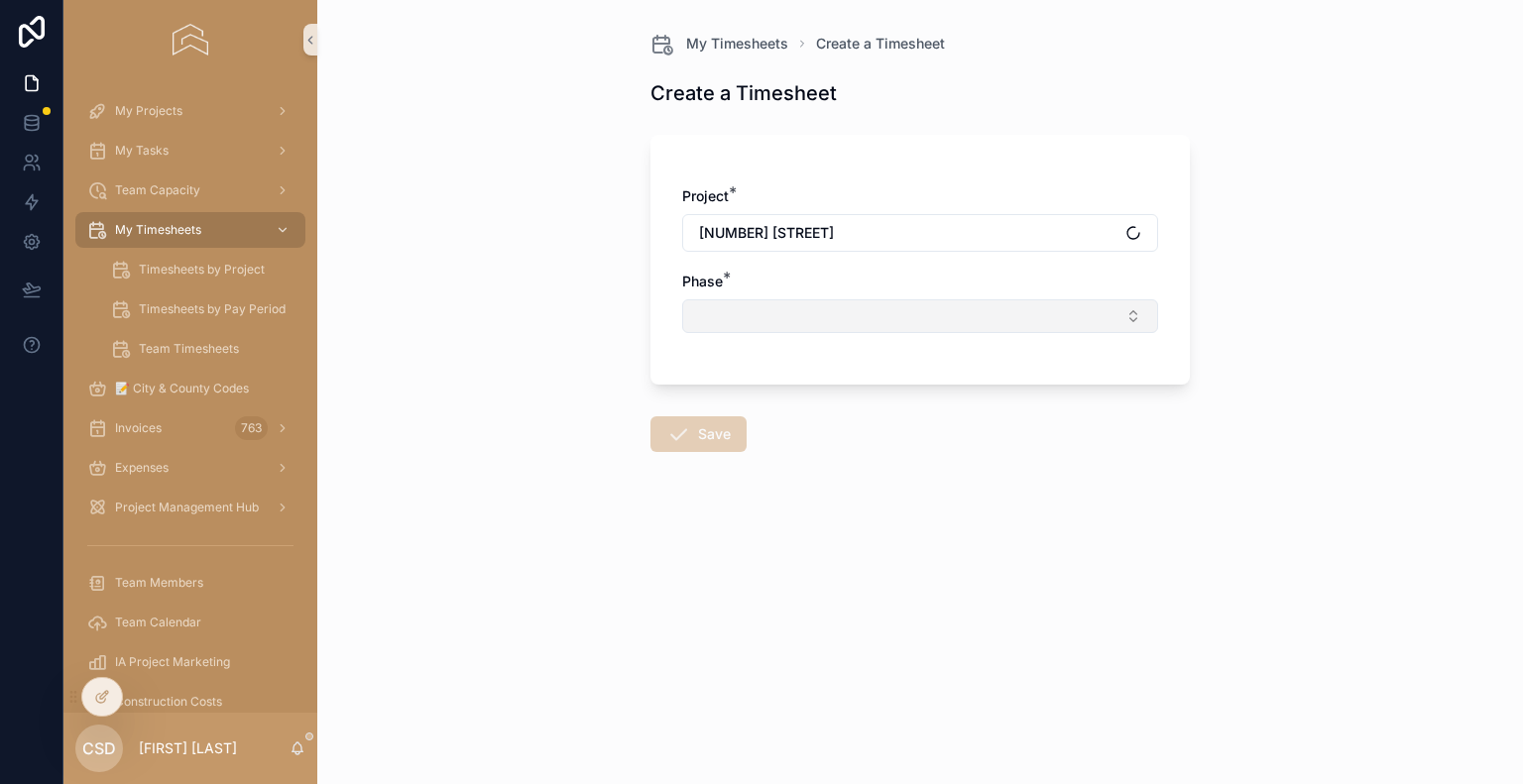 click at bounding box center [920, 316] 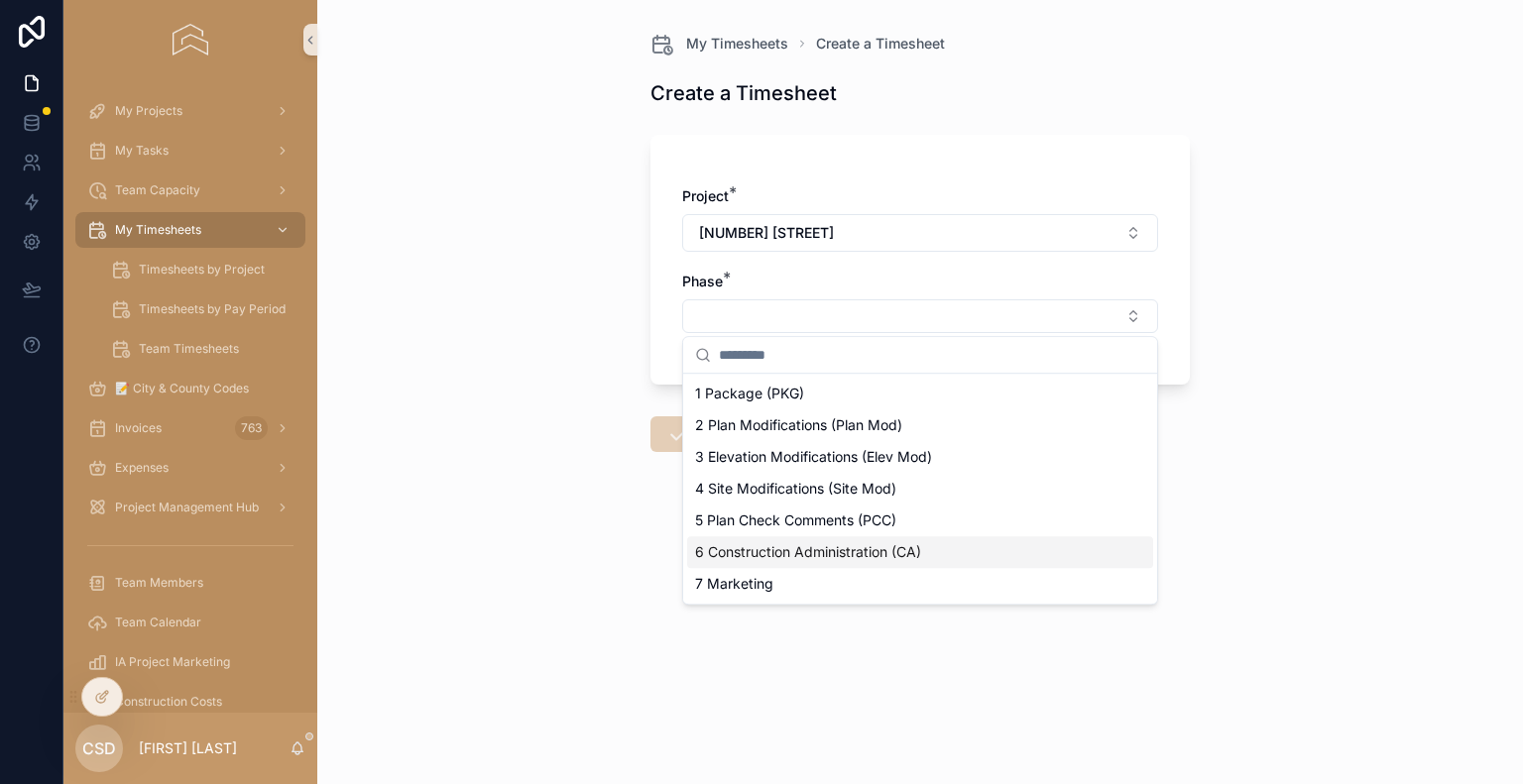 click on "6 Construction Administration (CA)" at bounding box center [808, 552] 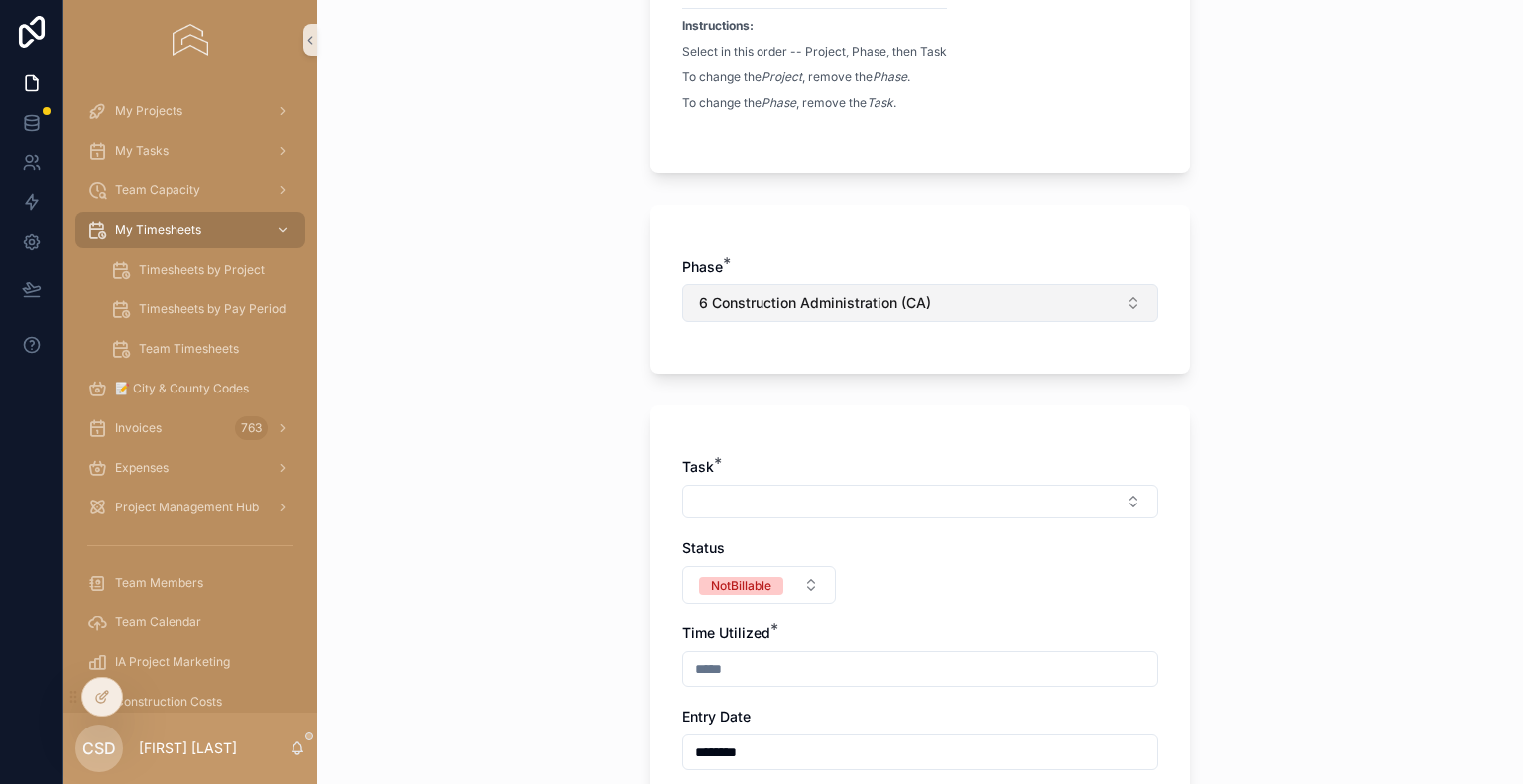 scroll, scrollTop: 297, scrollLeft: 0, axis: vertical 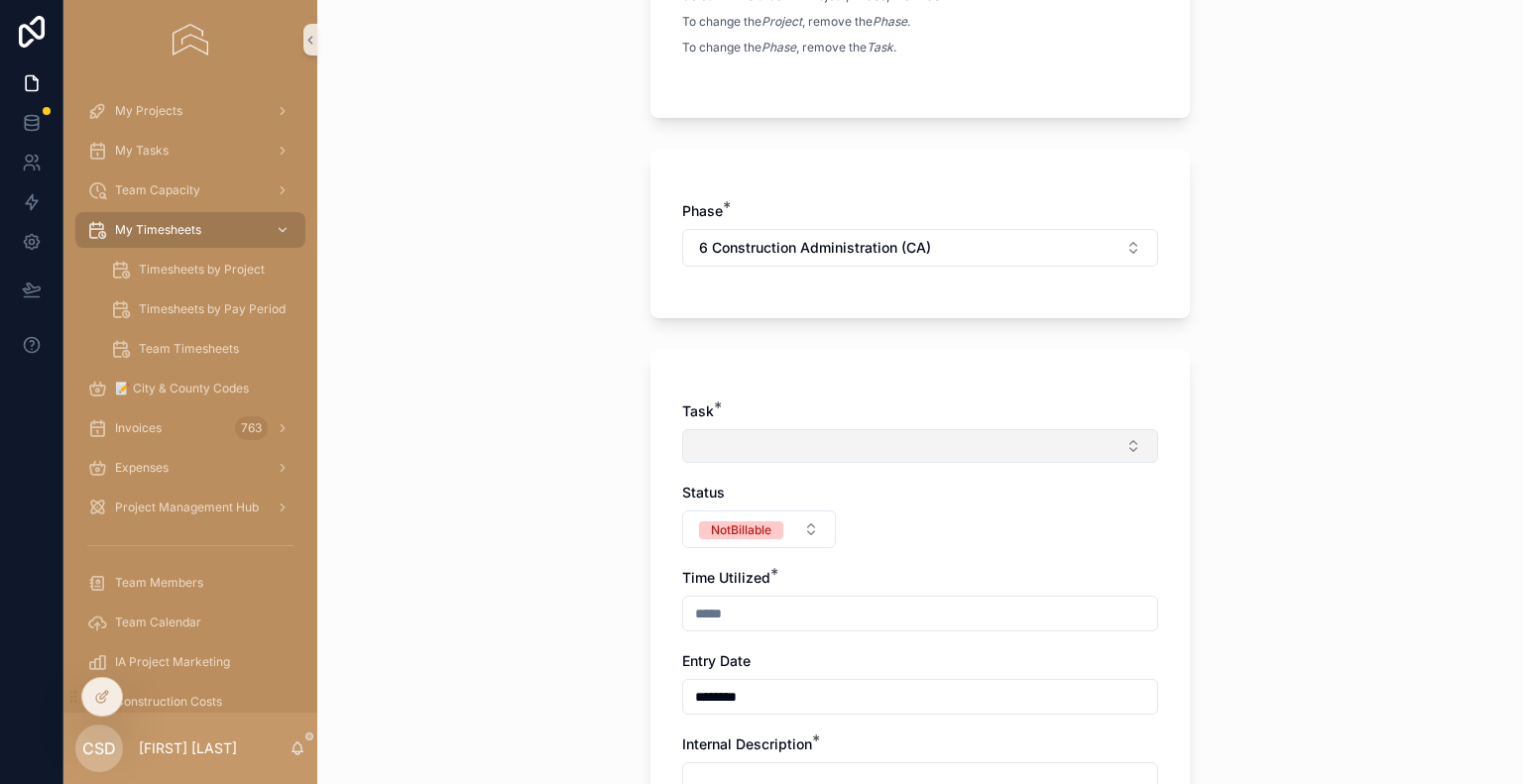 click at bounding box center (920, 446) 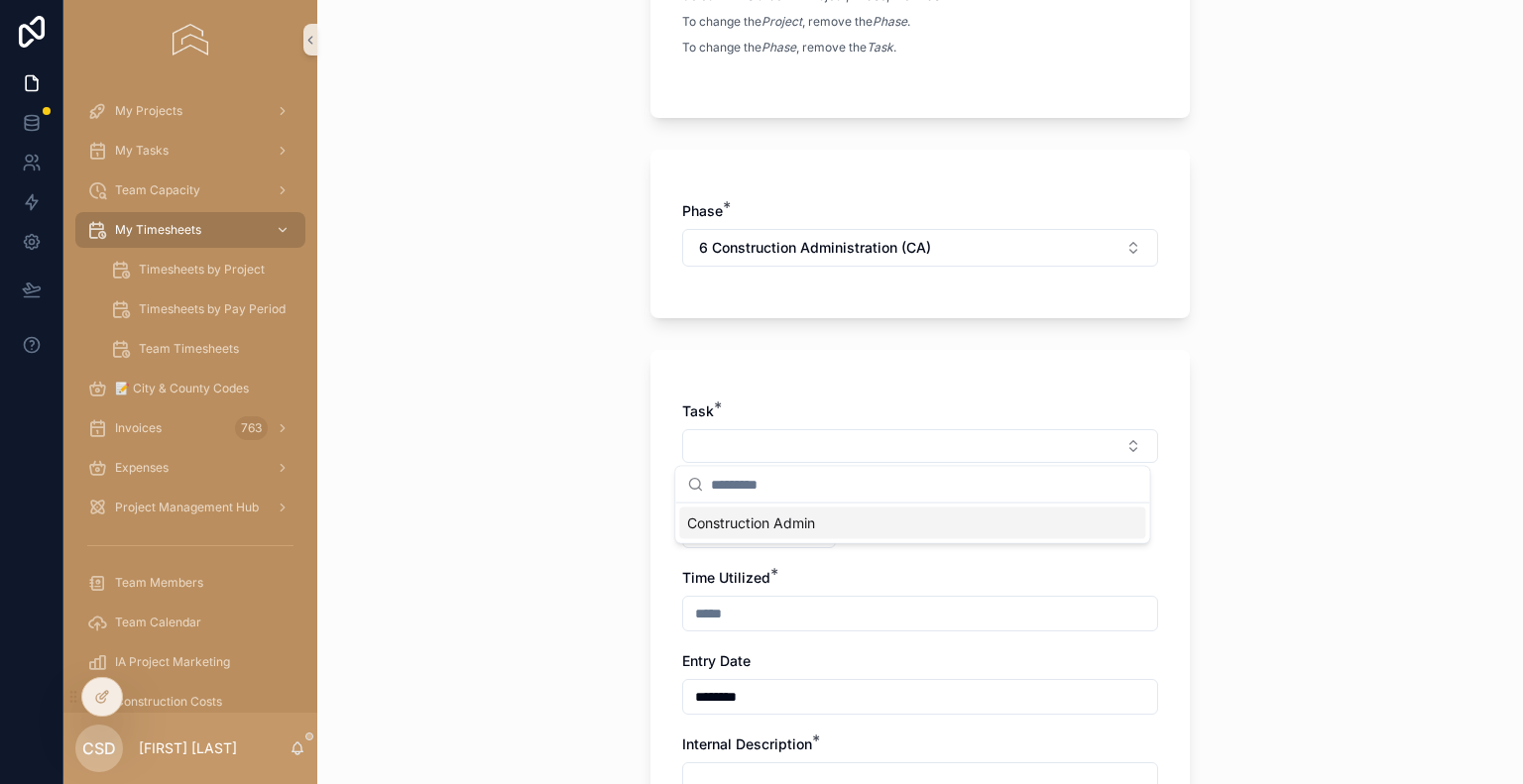 click on "Construction Admin" at bounding box center [751, 523] 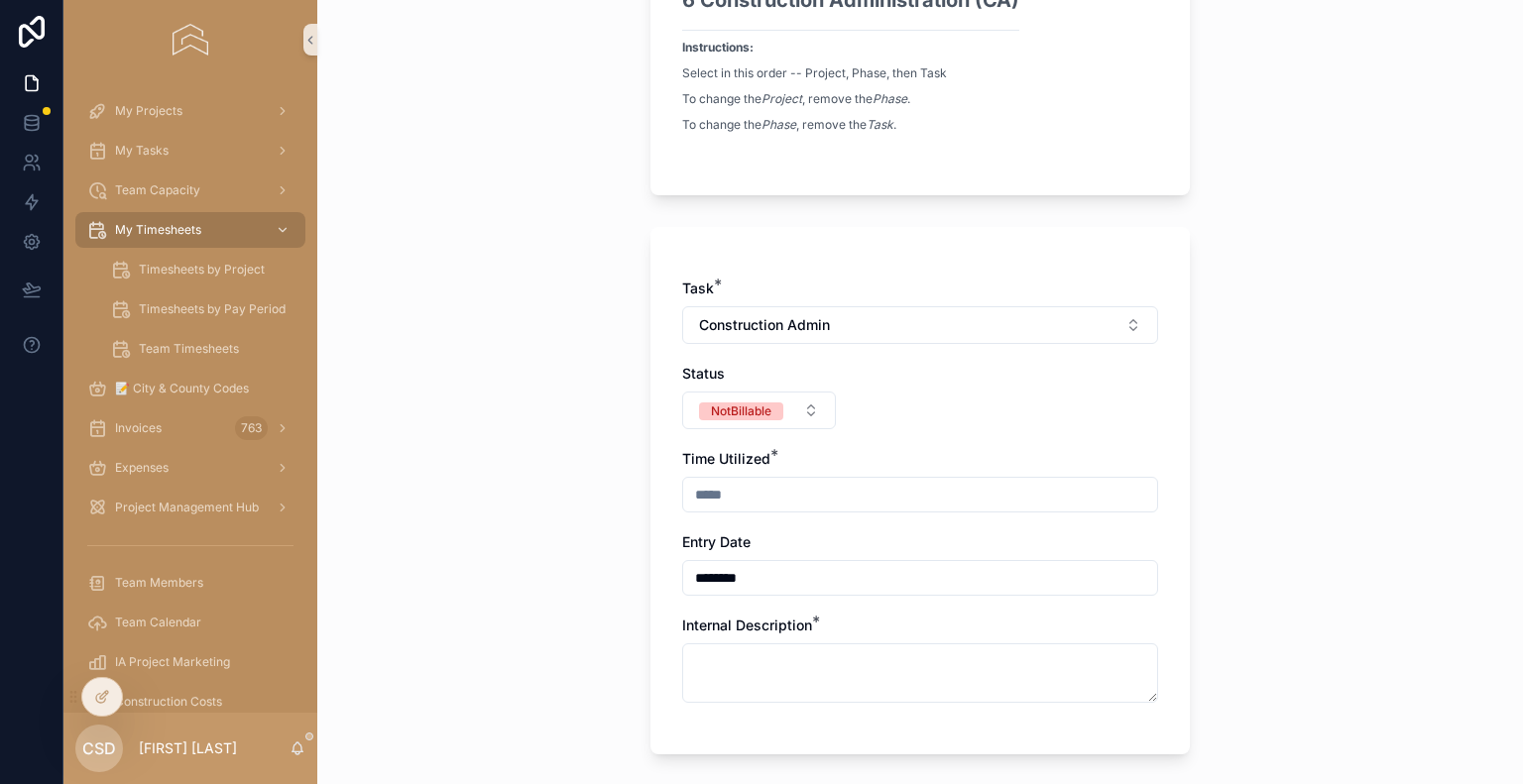 click at bounding box center (920, 495) 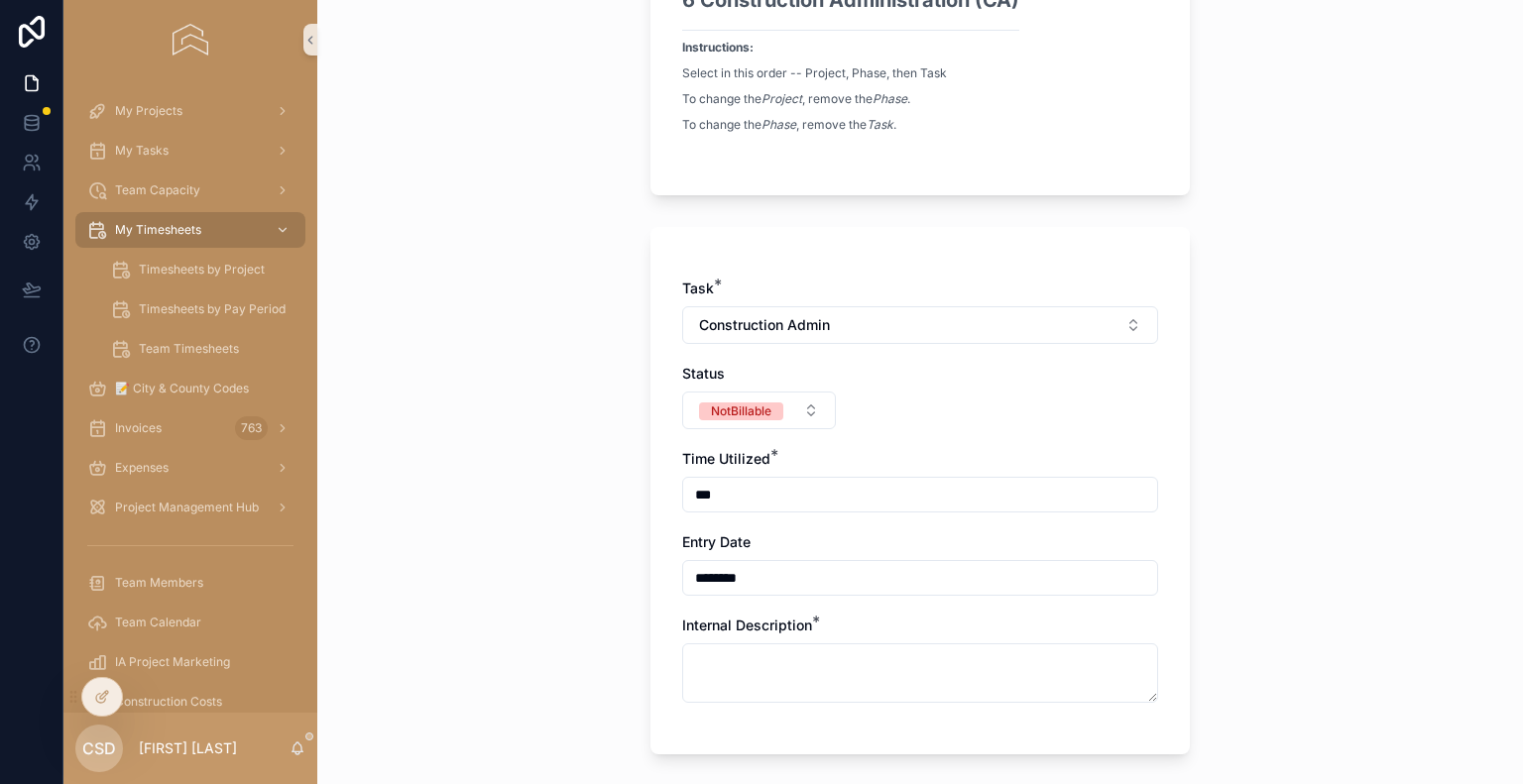 type on "****" 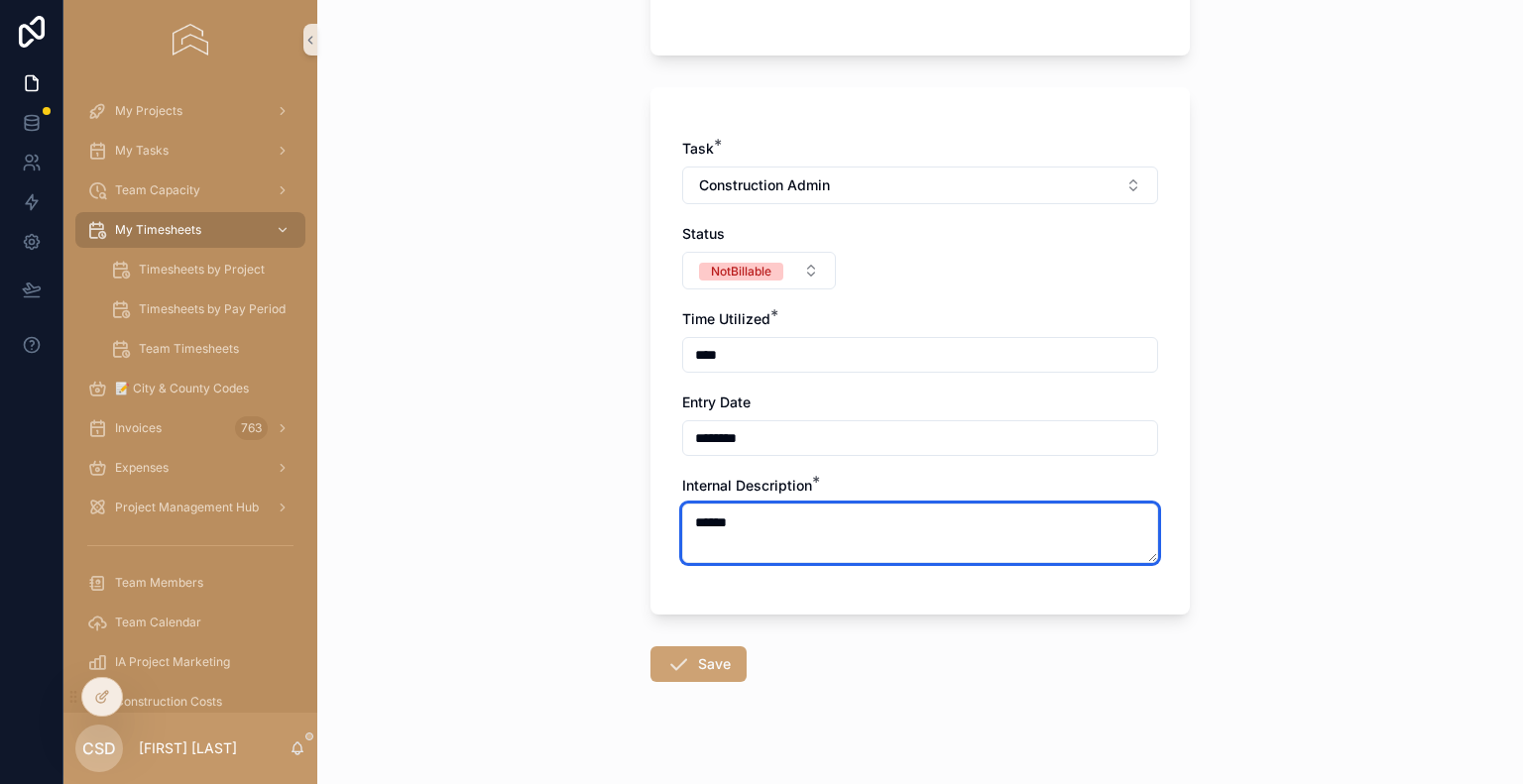 scroll, scrollTop: 460, scrollLeft: 0, axis: vertical 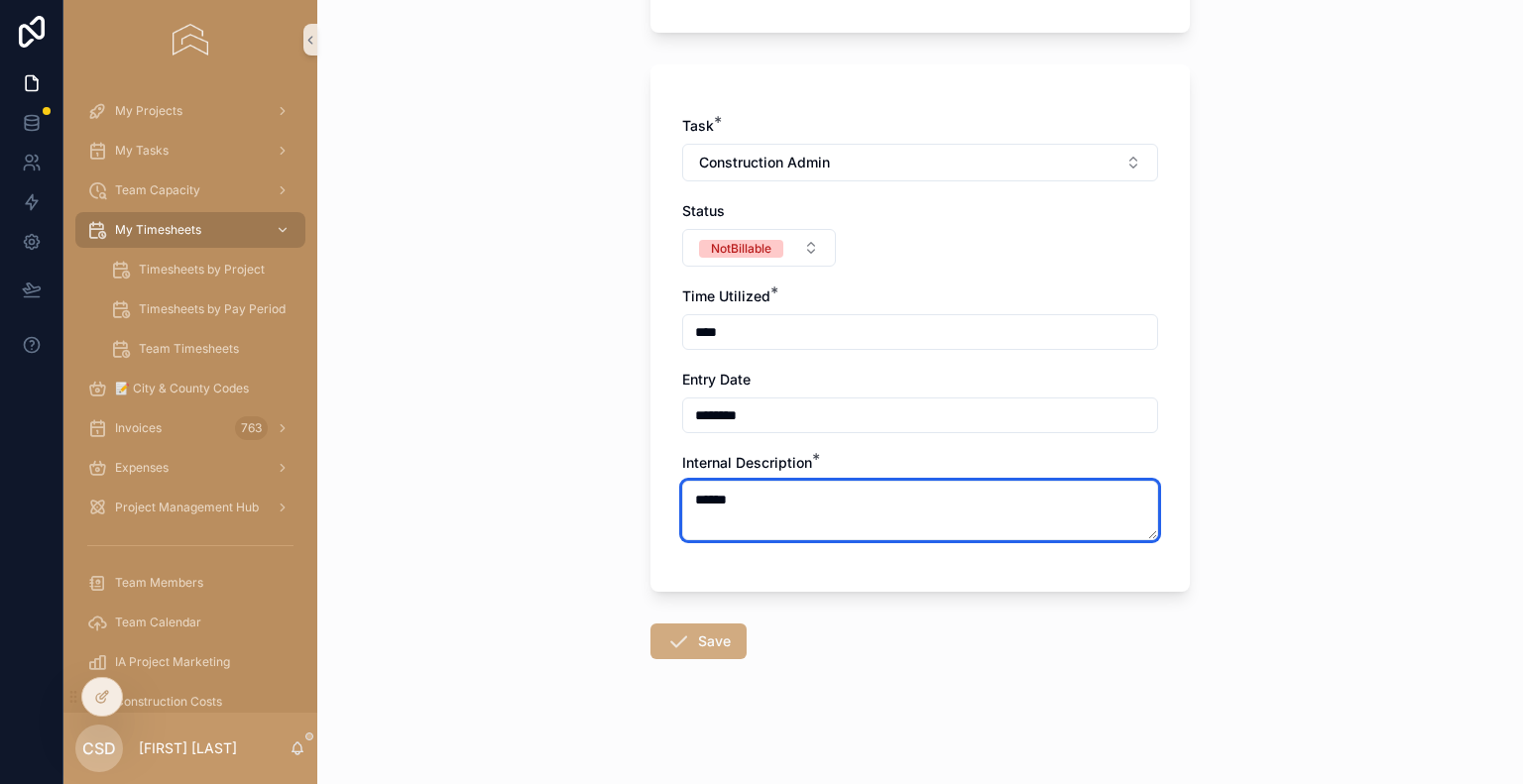 type on "******" 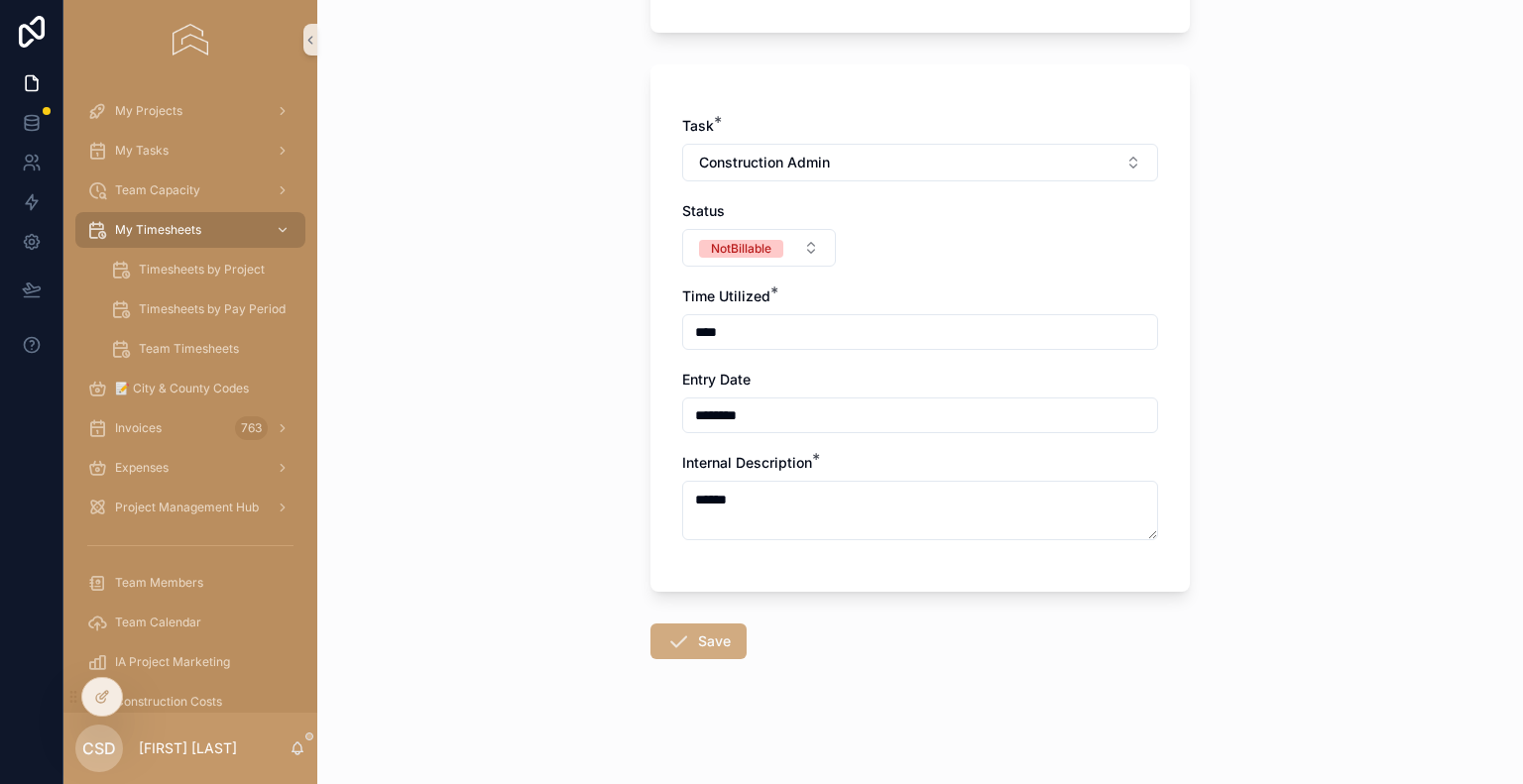 click on "Save" at bounding box center (698, 641) 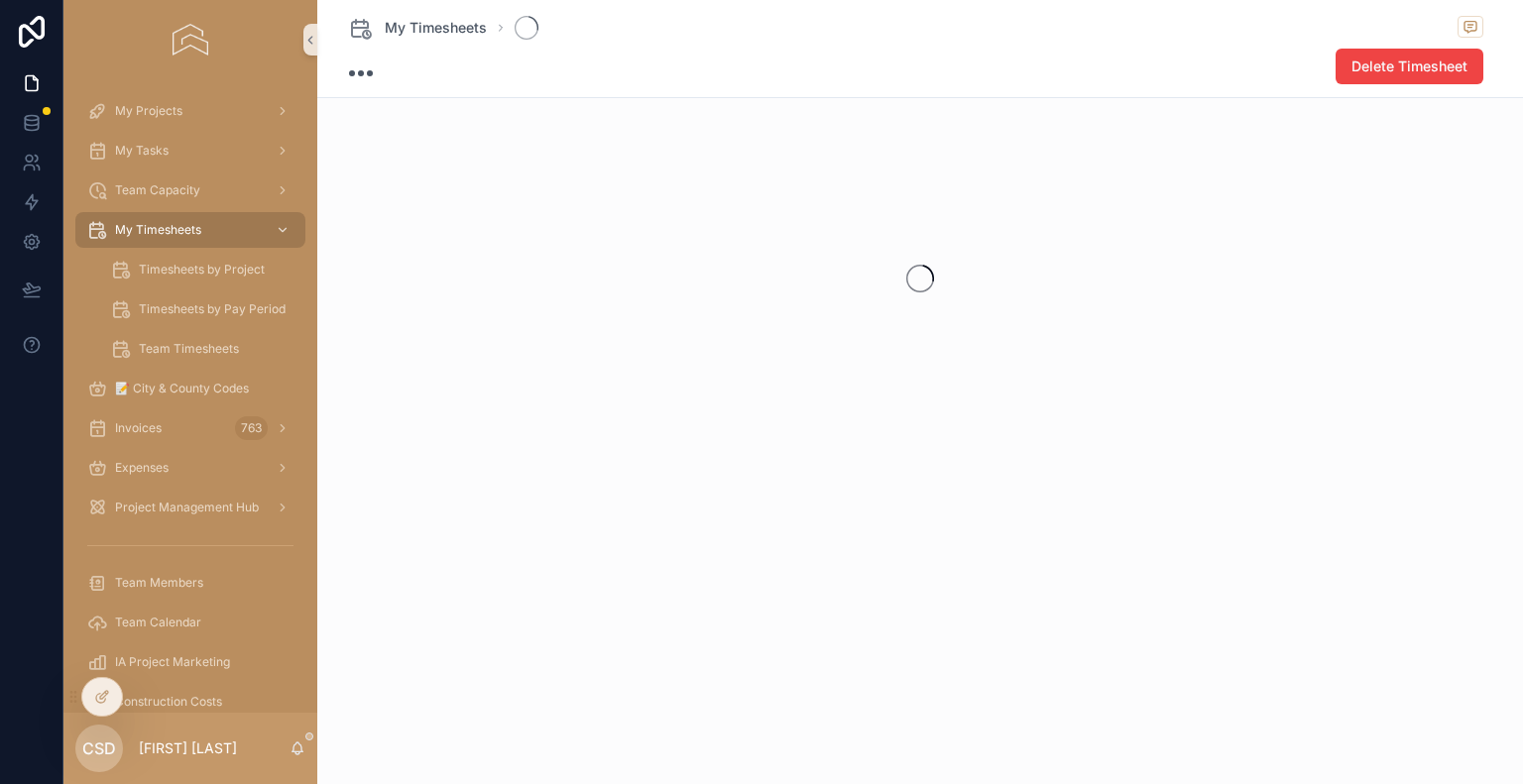 scroll, scrollTop: 0, scrollLeft: 0, axis: both 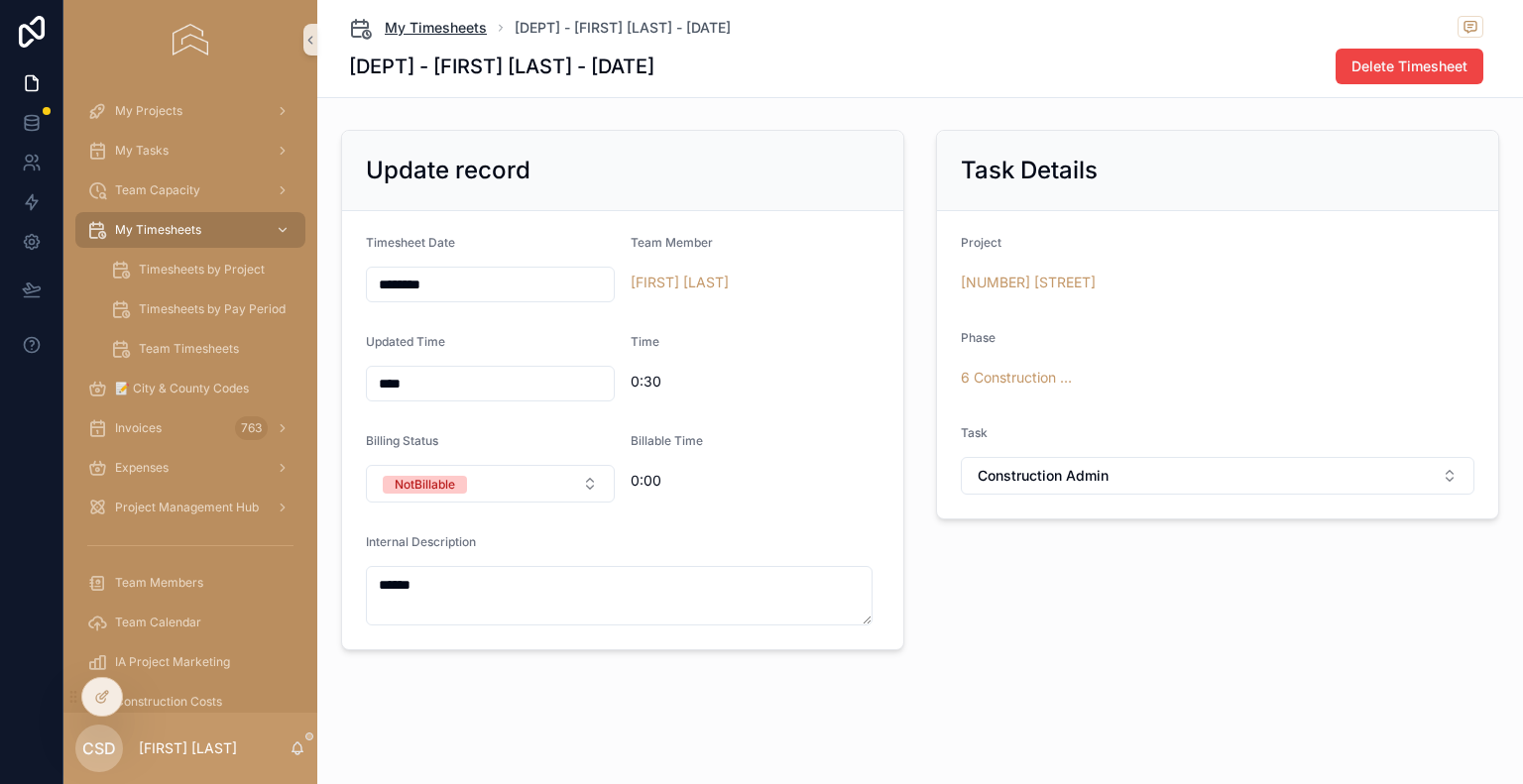 click on "My Timesheets" at bounding box center (435, 28) 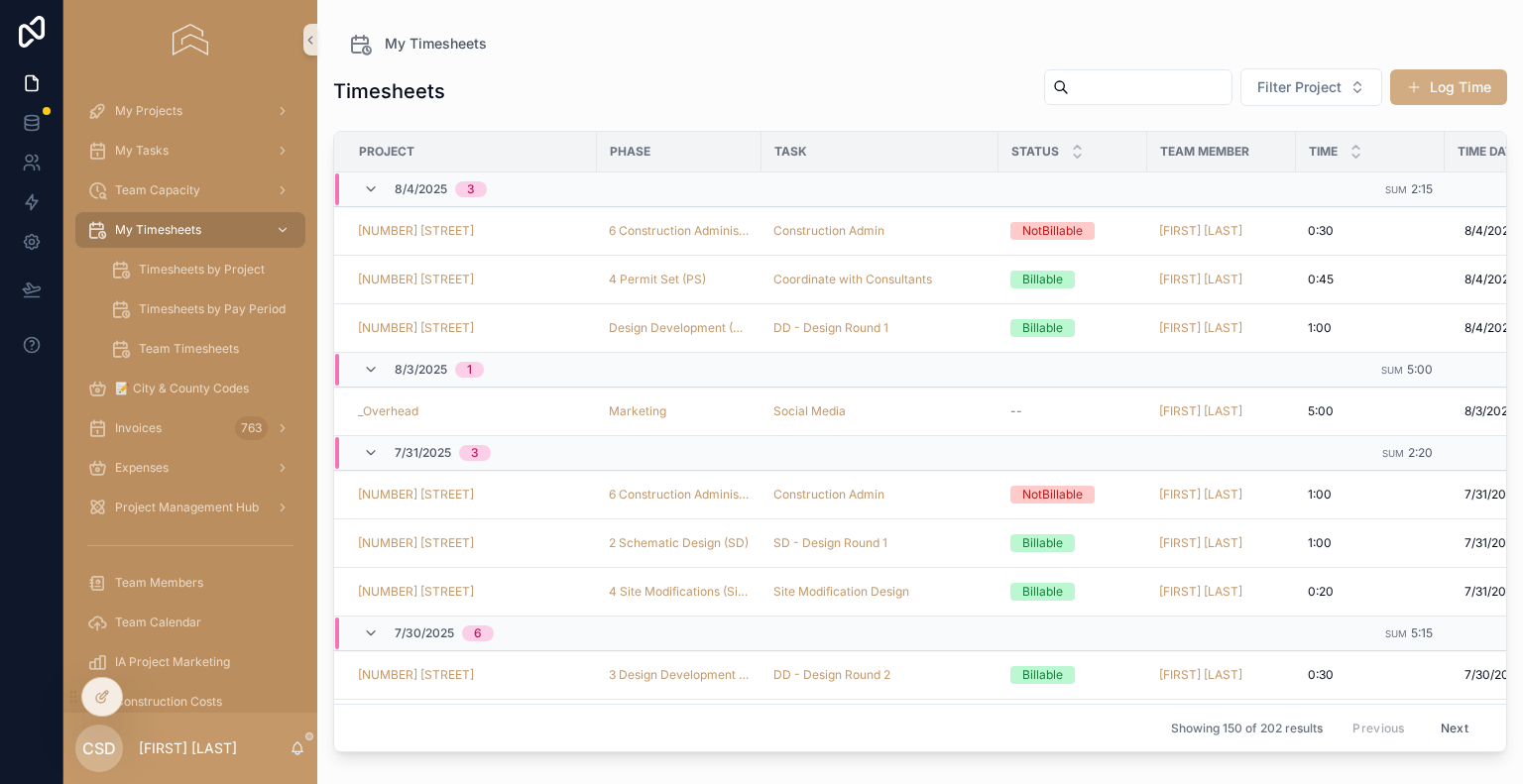 click on "Log Time" at bounding box center (1449, 87) 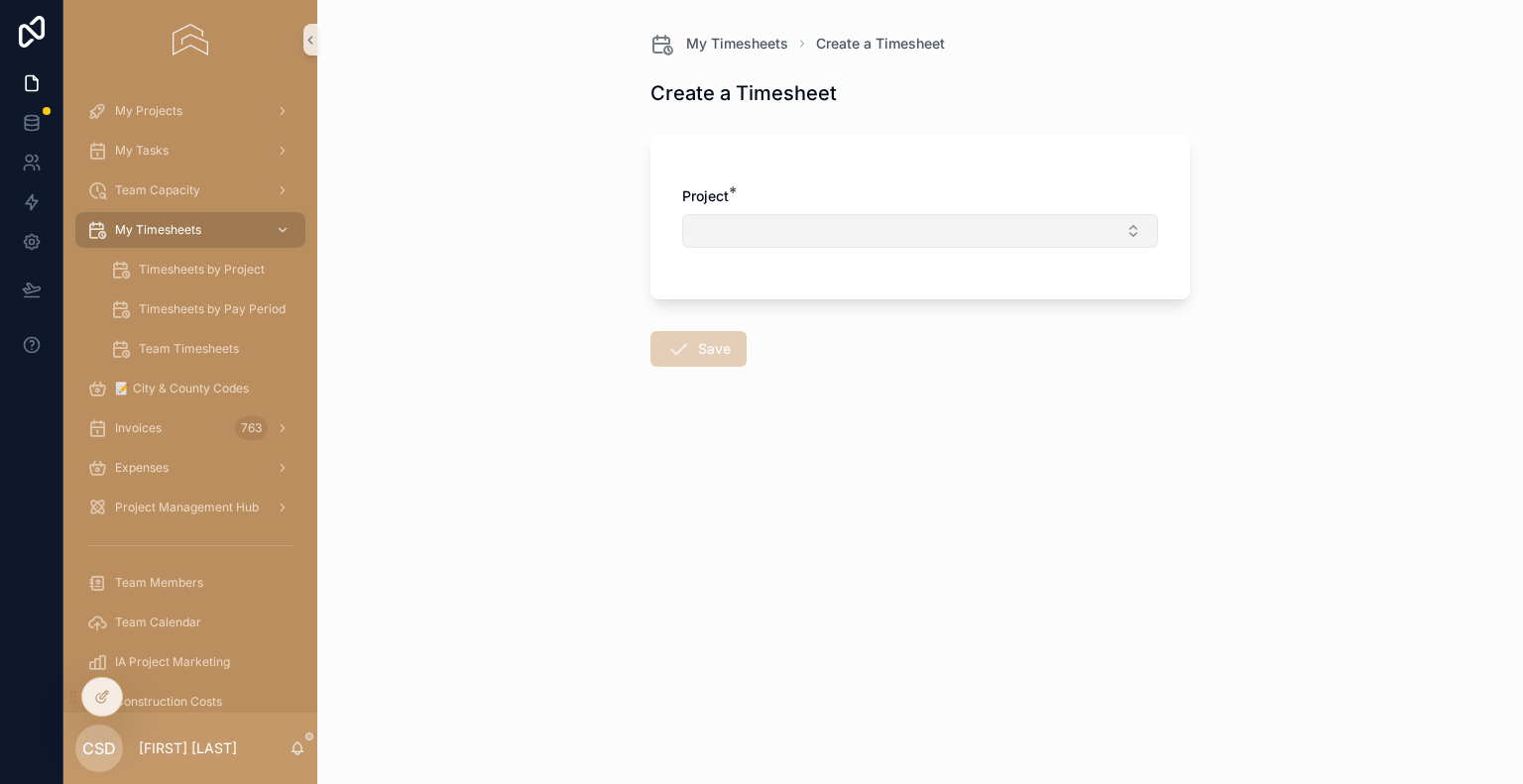 click at bounding box center [920, 231] 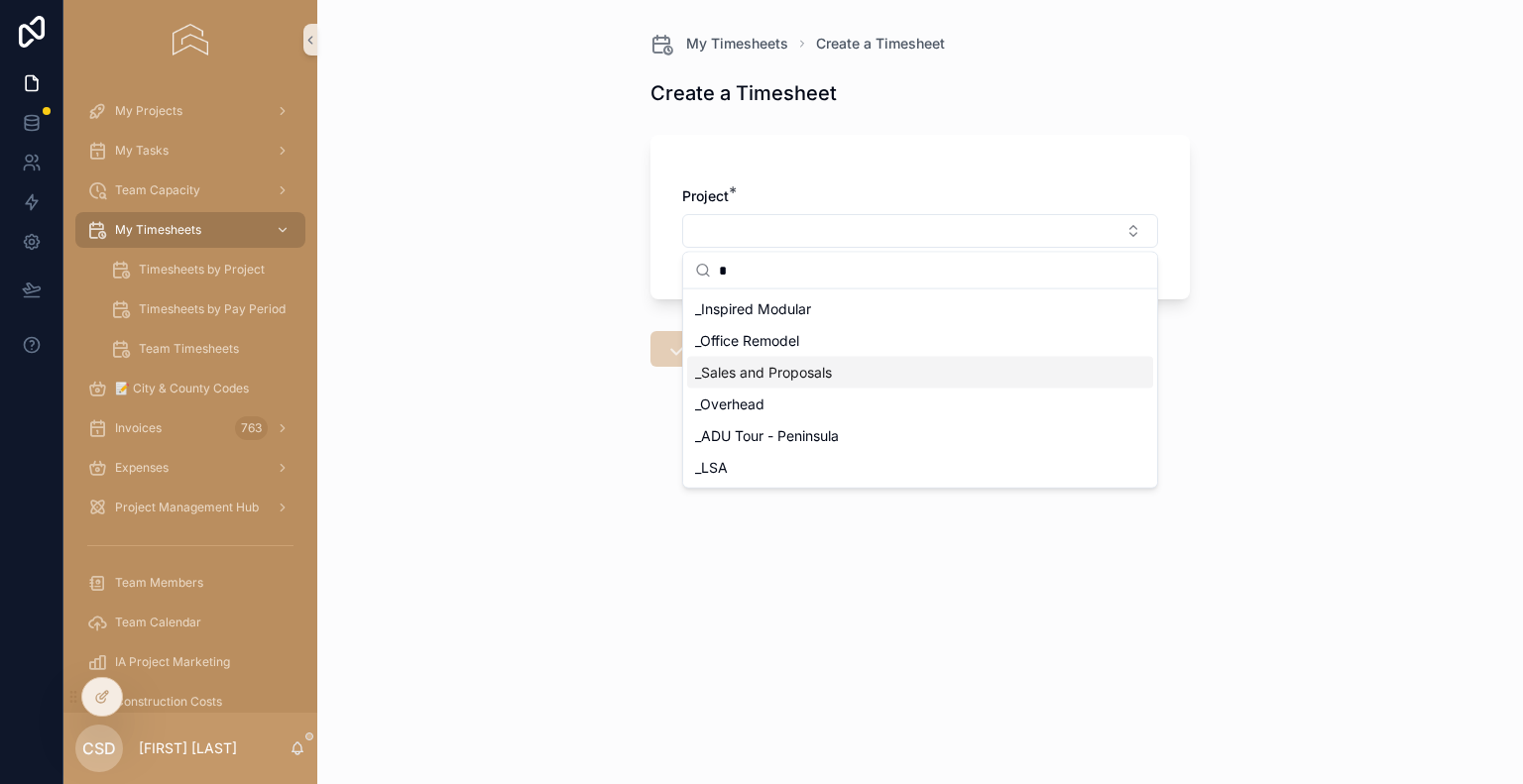 type on "*" 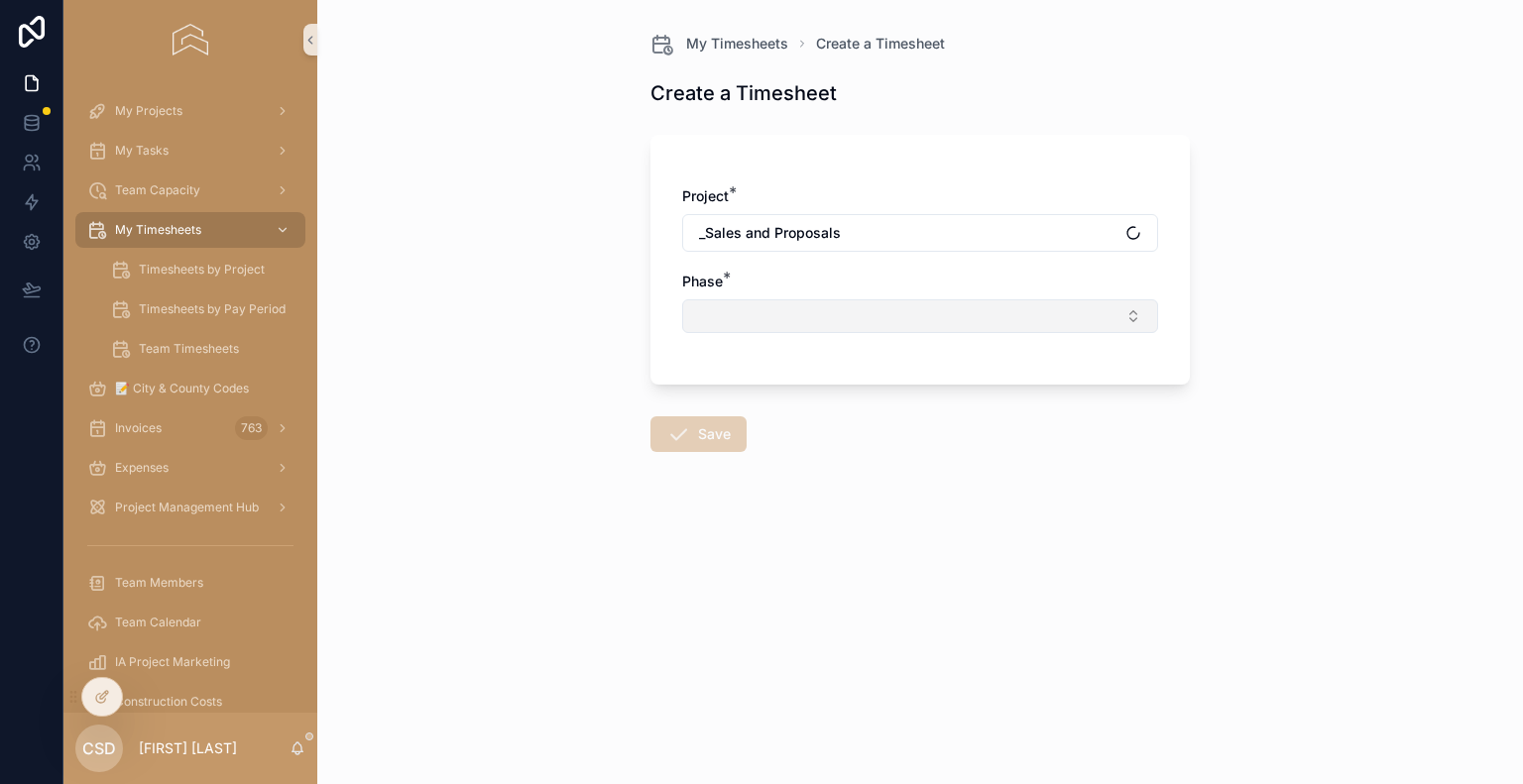 click at bounding box center (920, 316) 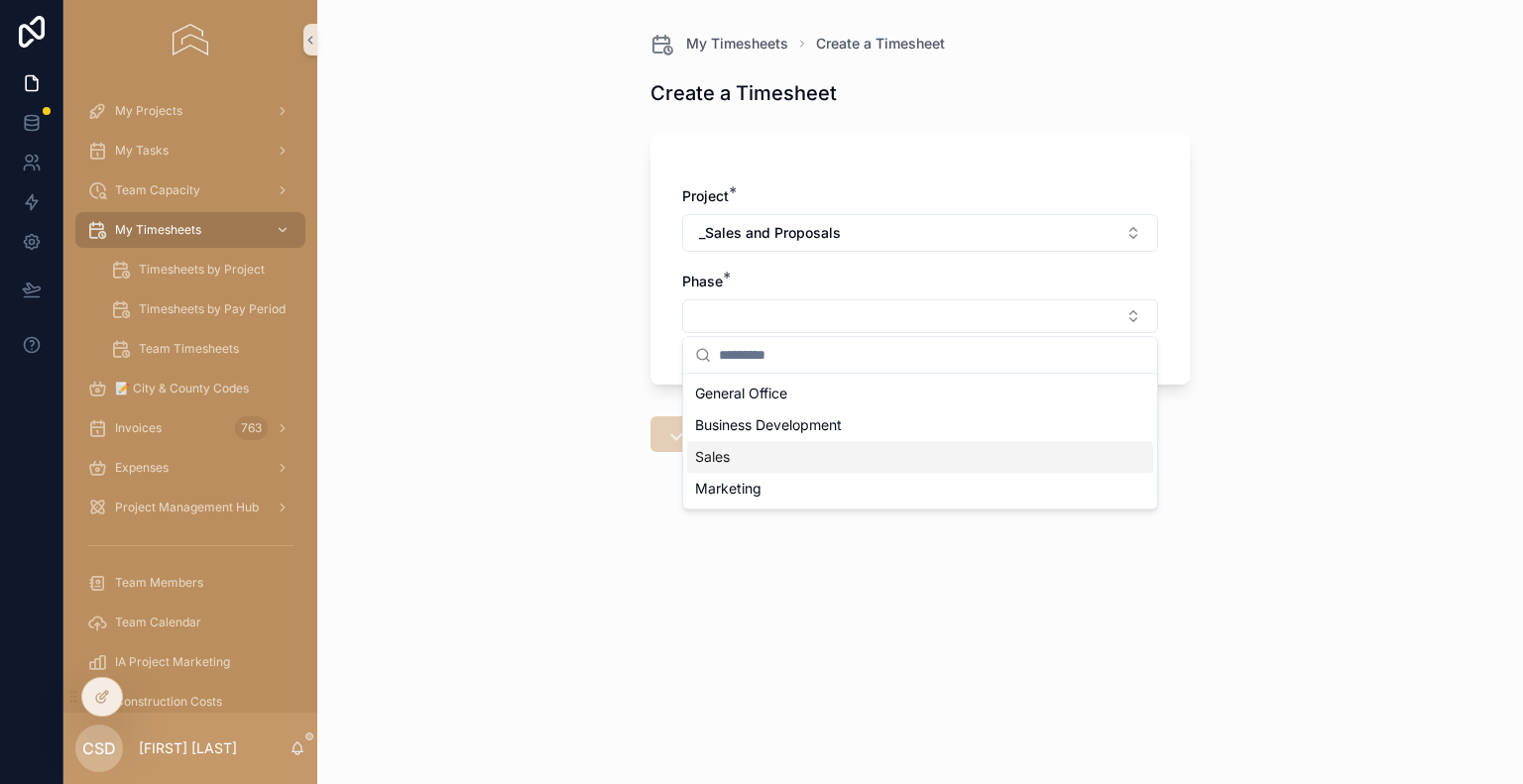 click on "Sales" at bounding box center [920, 457] 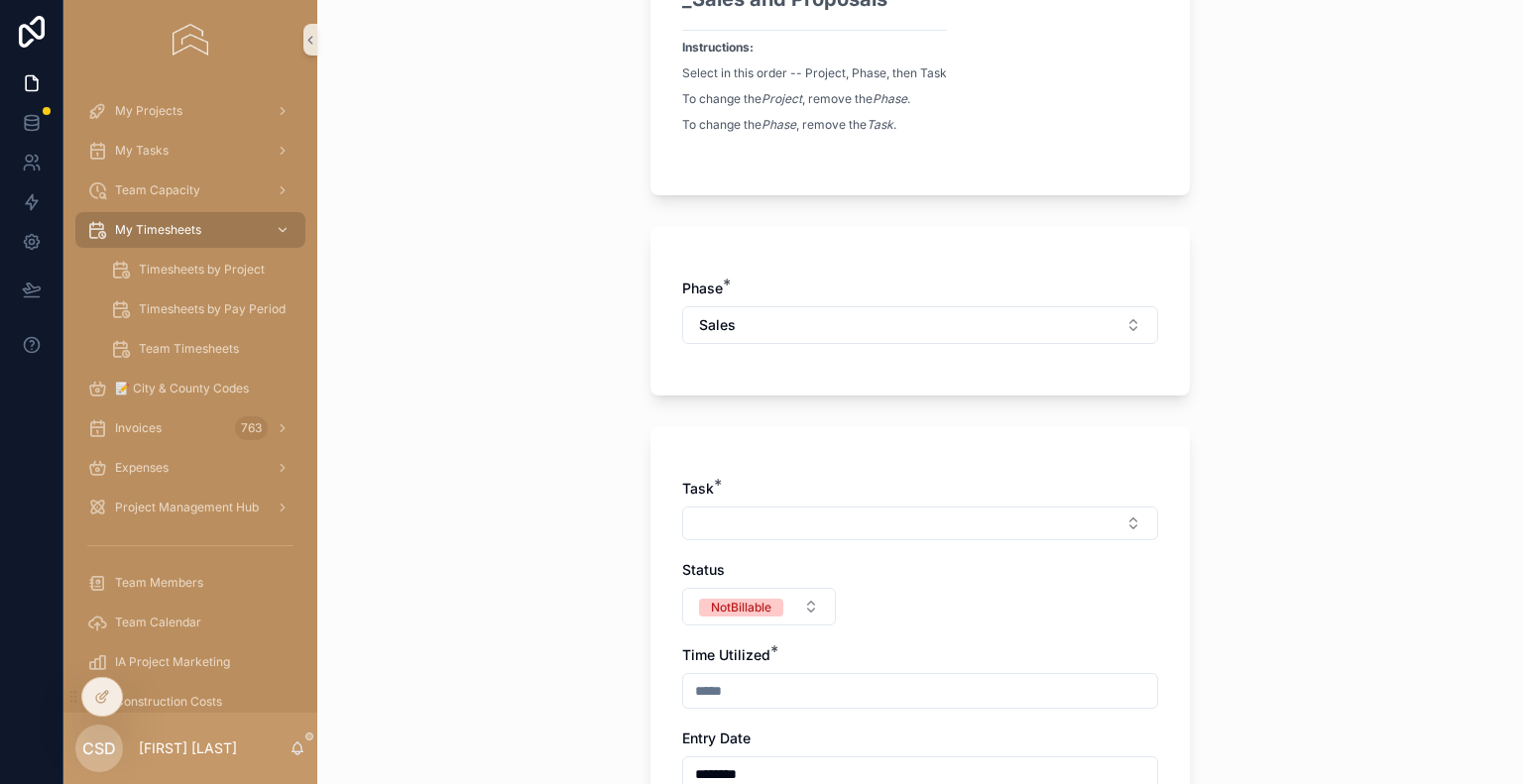 scroll, scrollTop: 297, scrollLeft: 0, axis: vertical 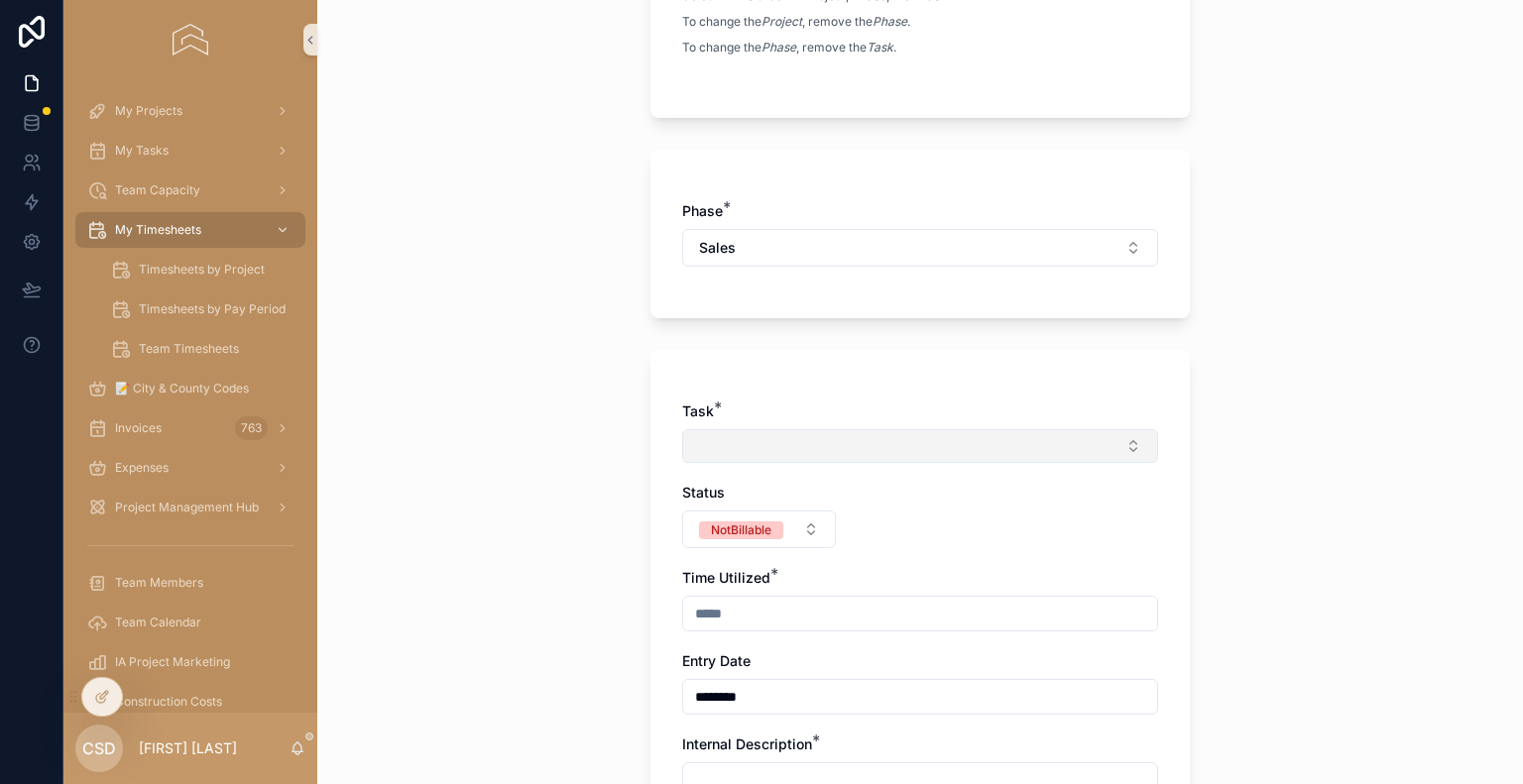 click at bounding box center [920, 446] 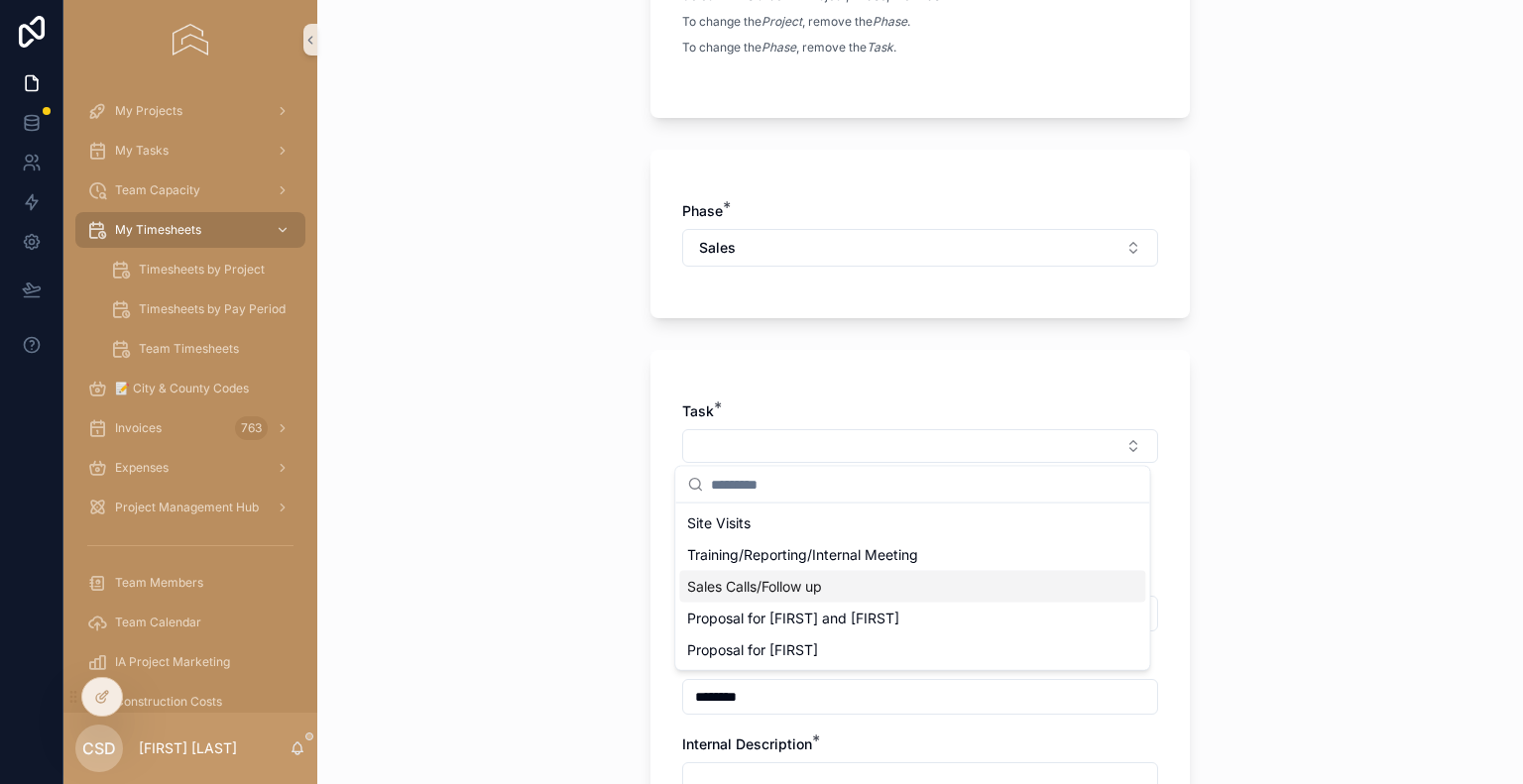 click on "Sales Calls/Follow up" at bounding box center (755, 587) 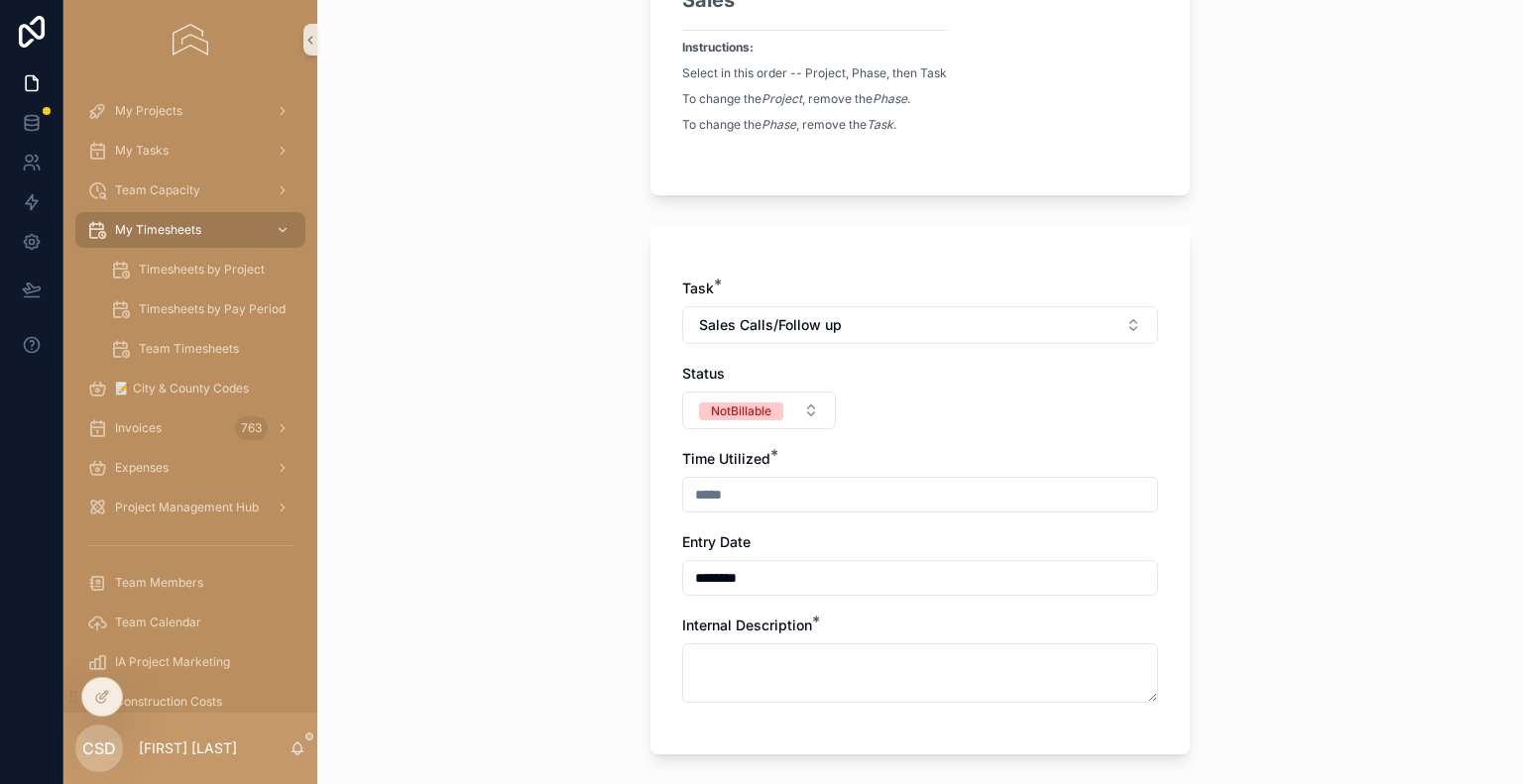 click at bounding box center [920, 495] 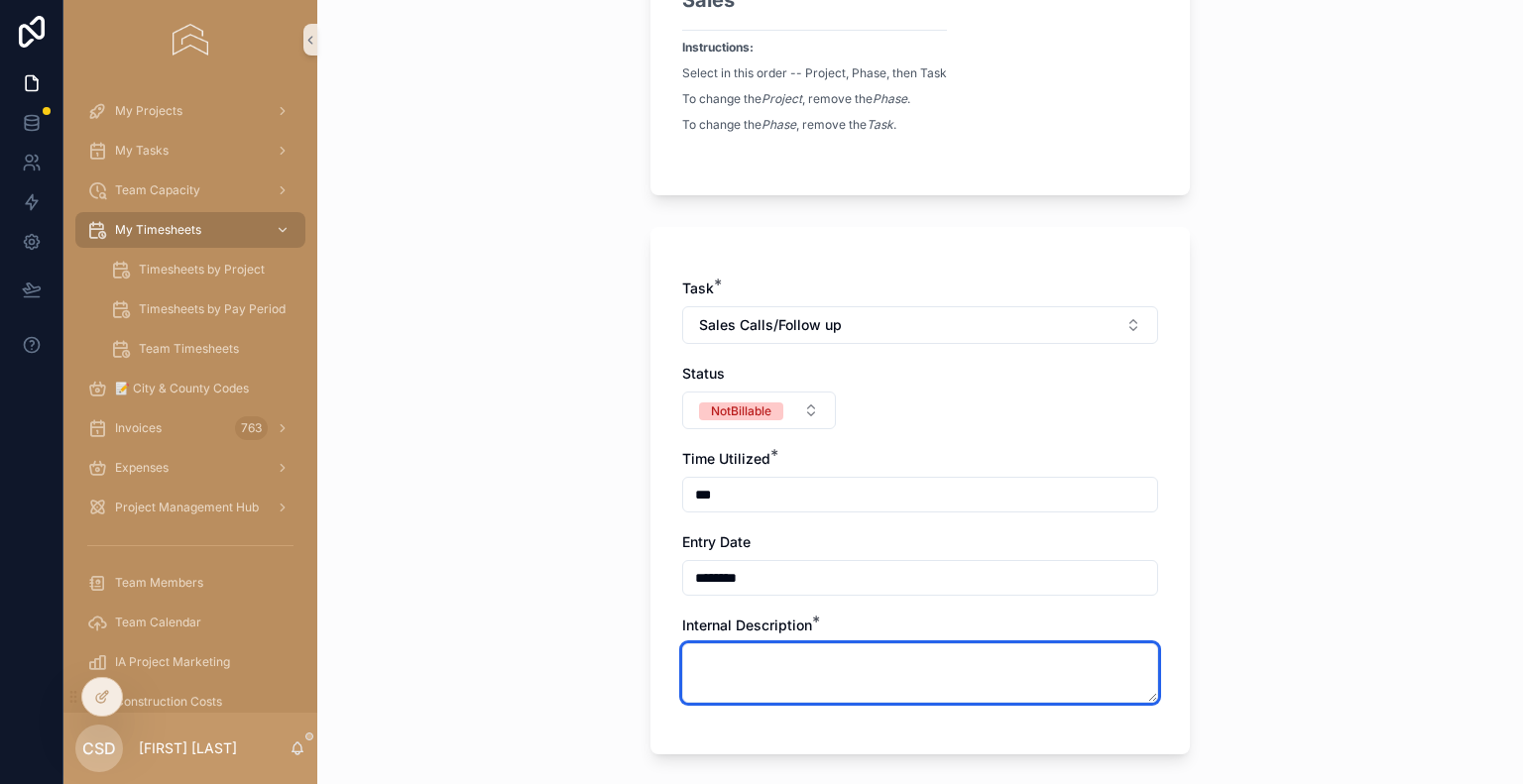 type on "****" 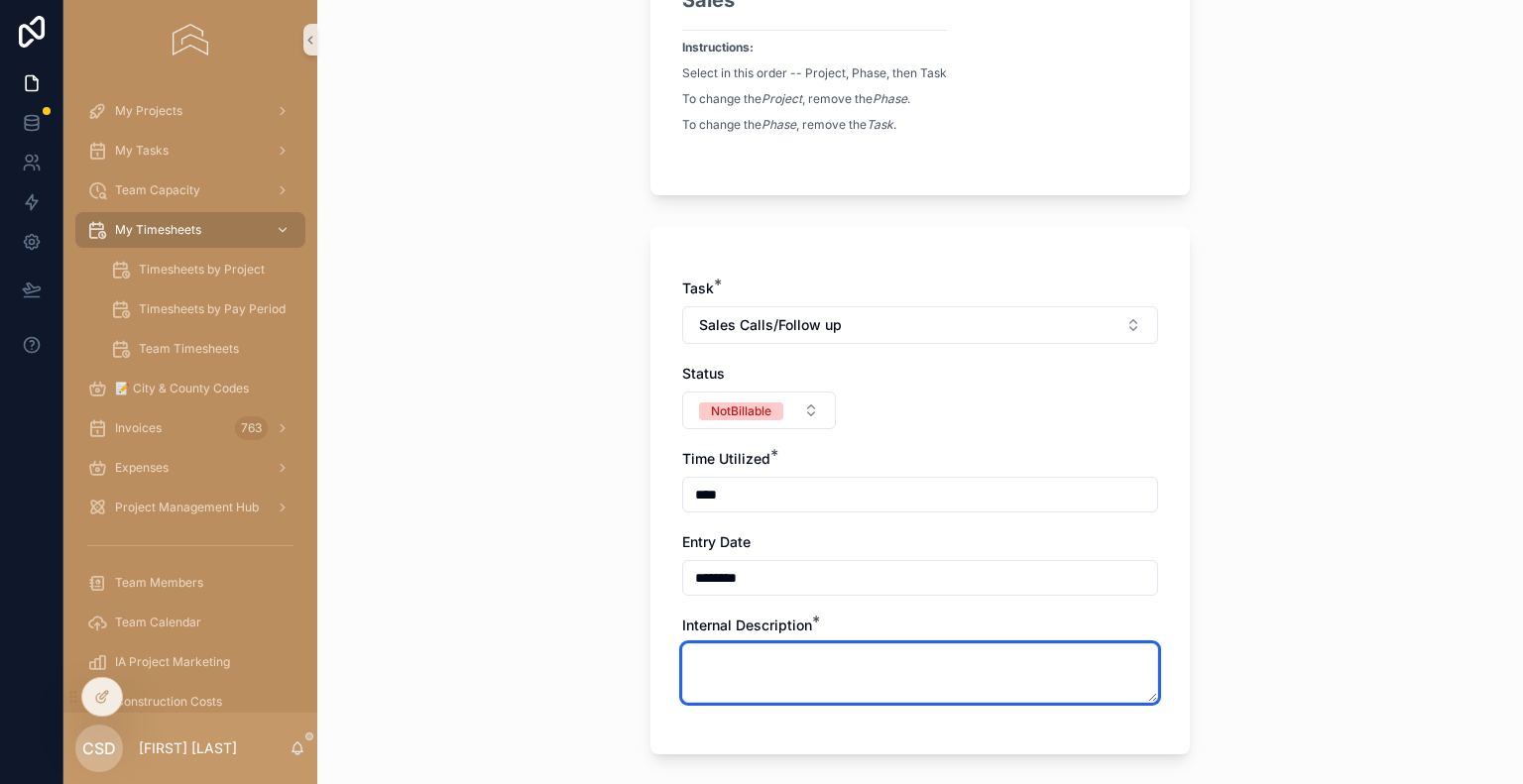 click at bounding box center (920, 673) 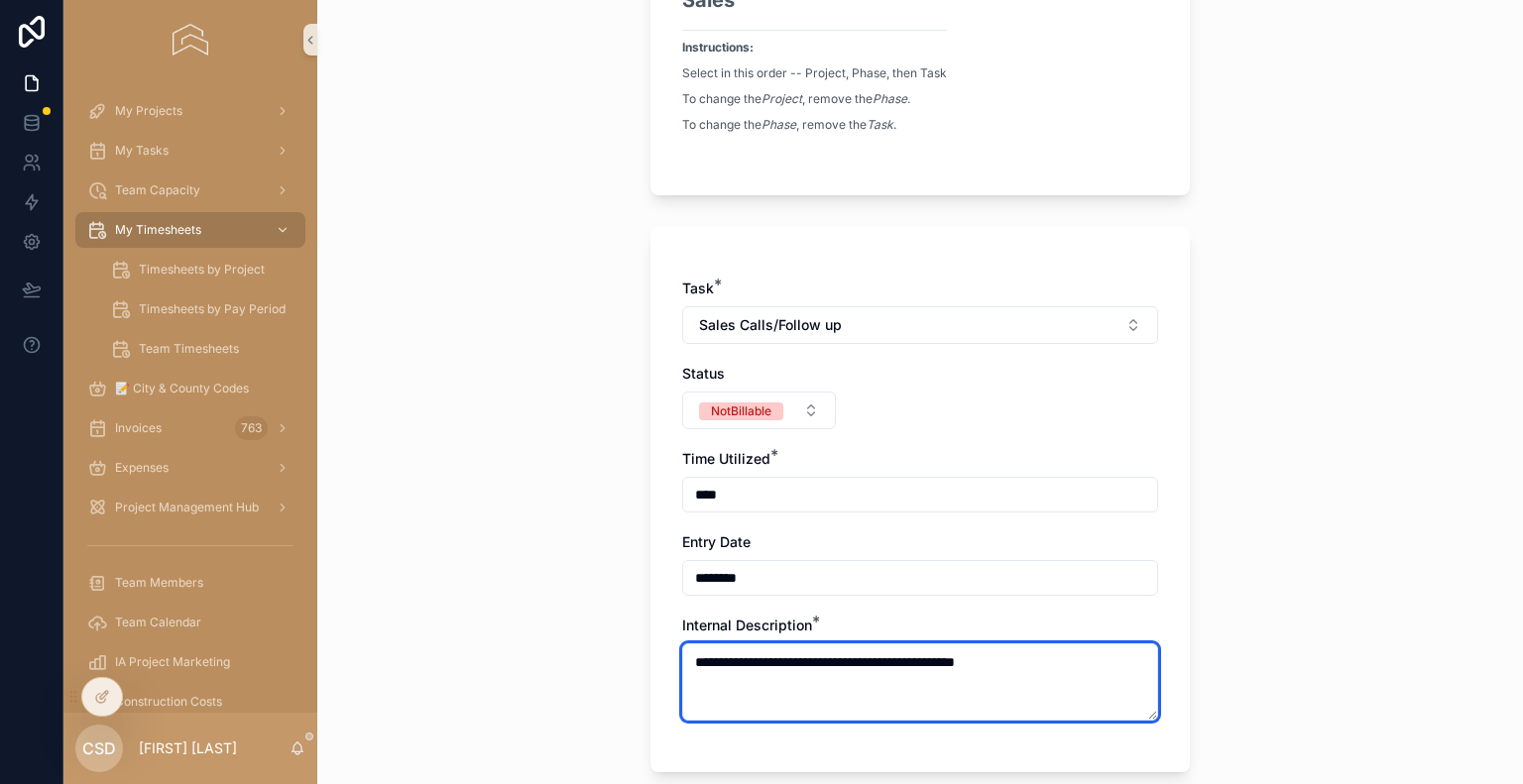 type on "**********" 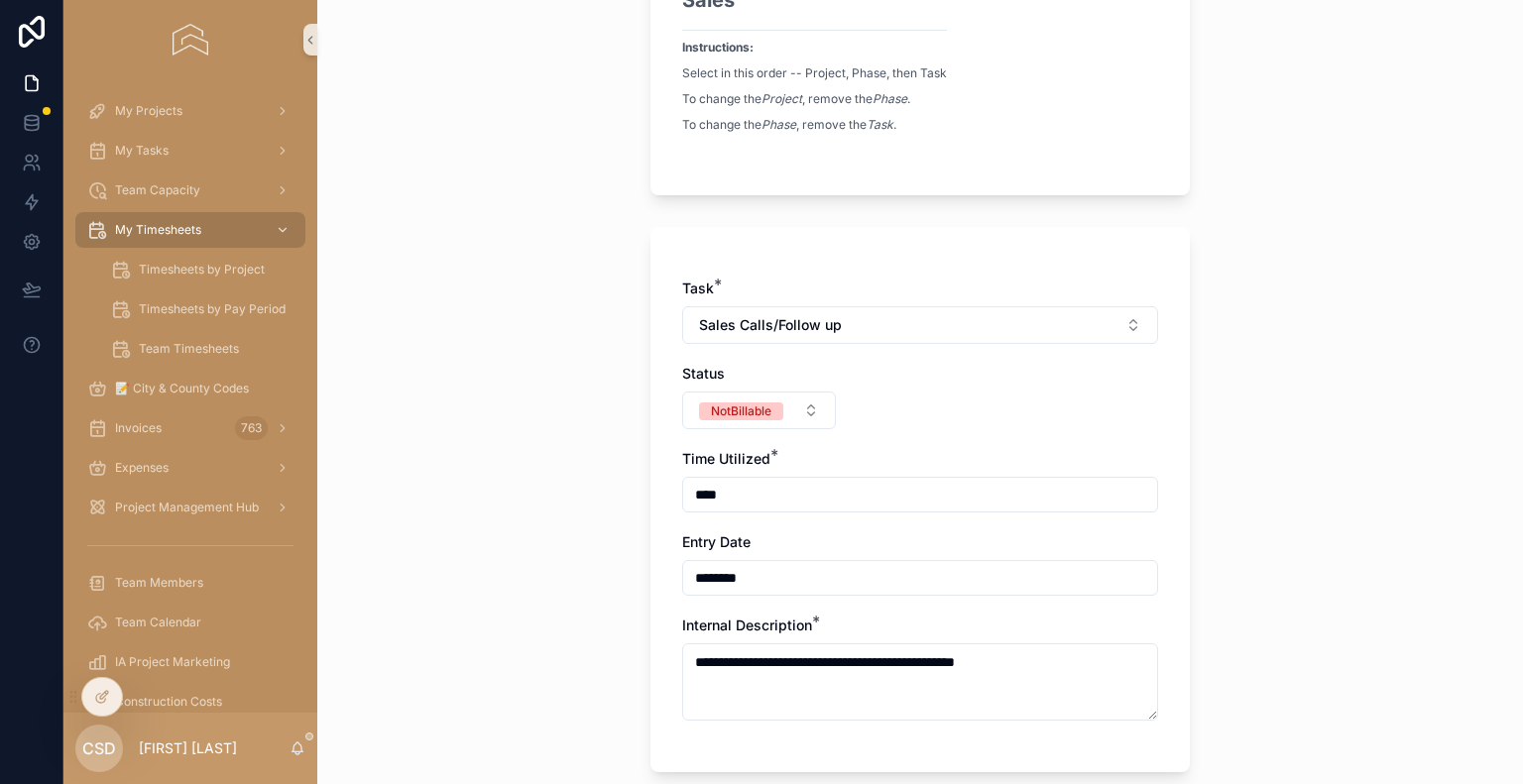 drag, startPoint x: 730, startPoint y: 504, endPoint x: 701, endPoint y: 497, distance: 29.832868 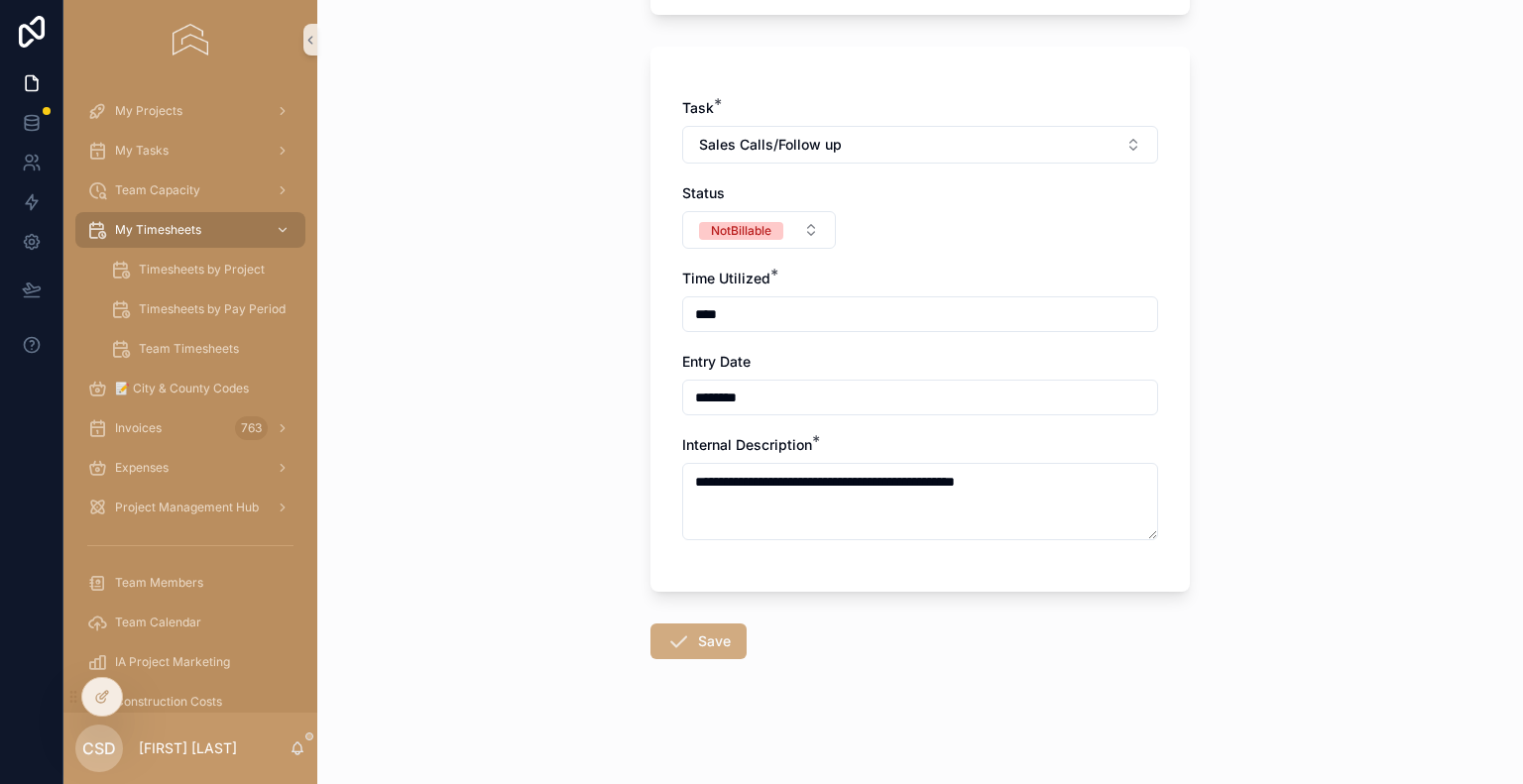 type on "****" 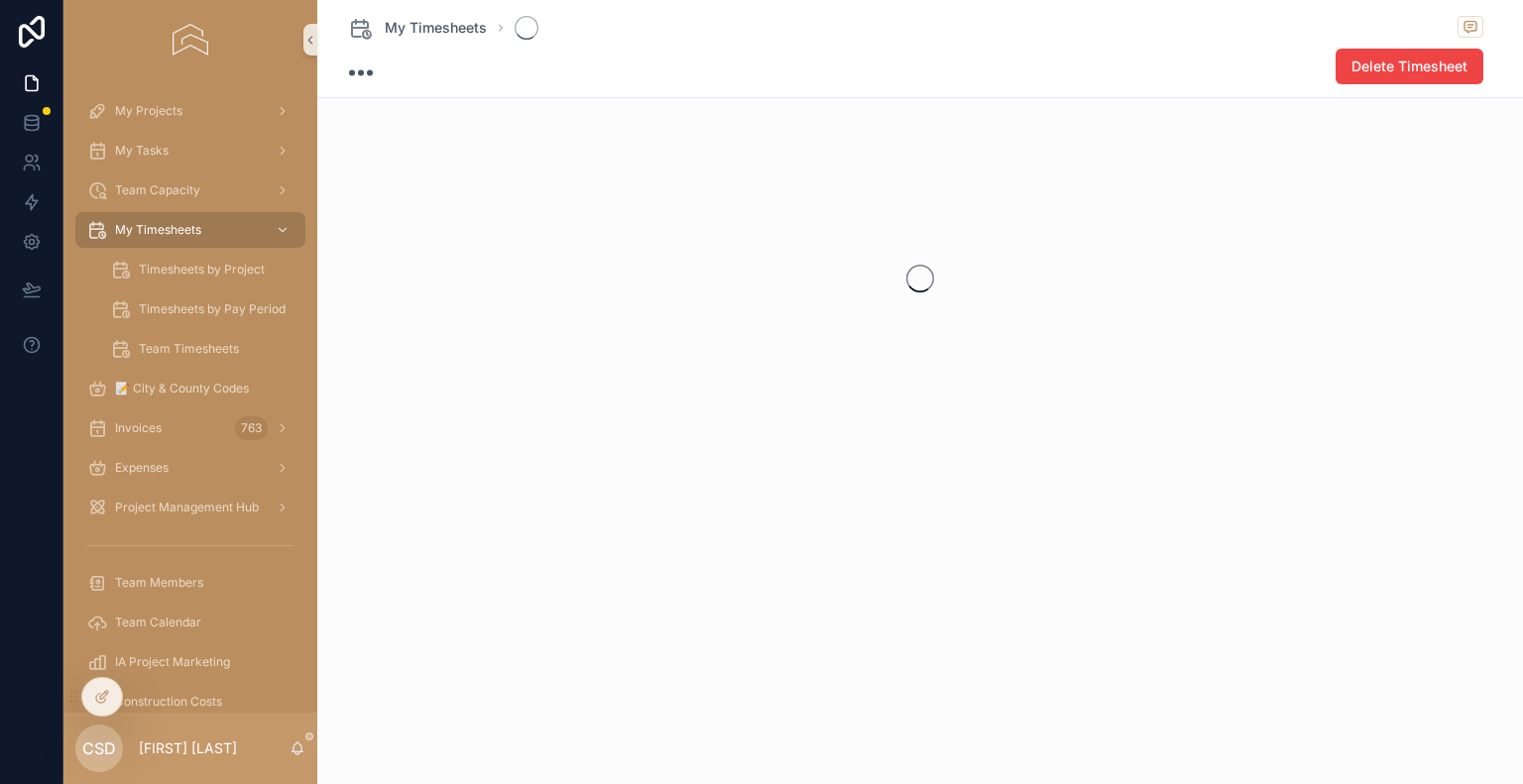 scroll, scrollTop: 0, scrollLeft: 0, axis: both 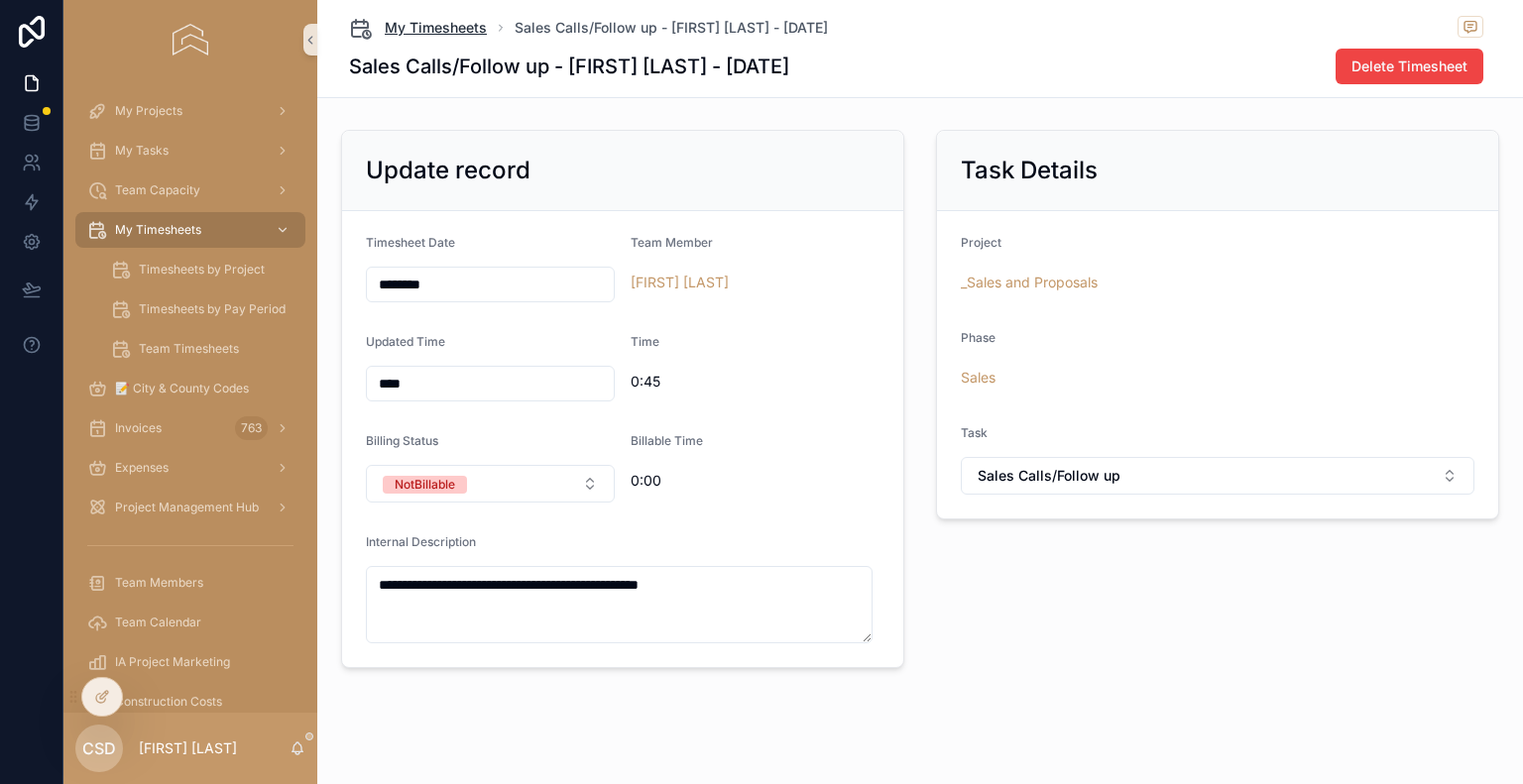 click on "My Timesheets" at bounding box center [435, 28] 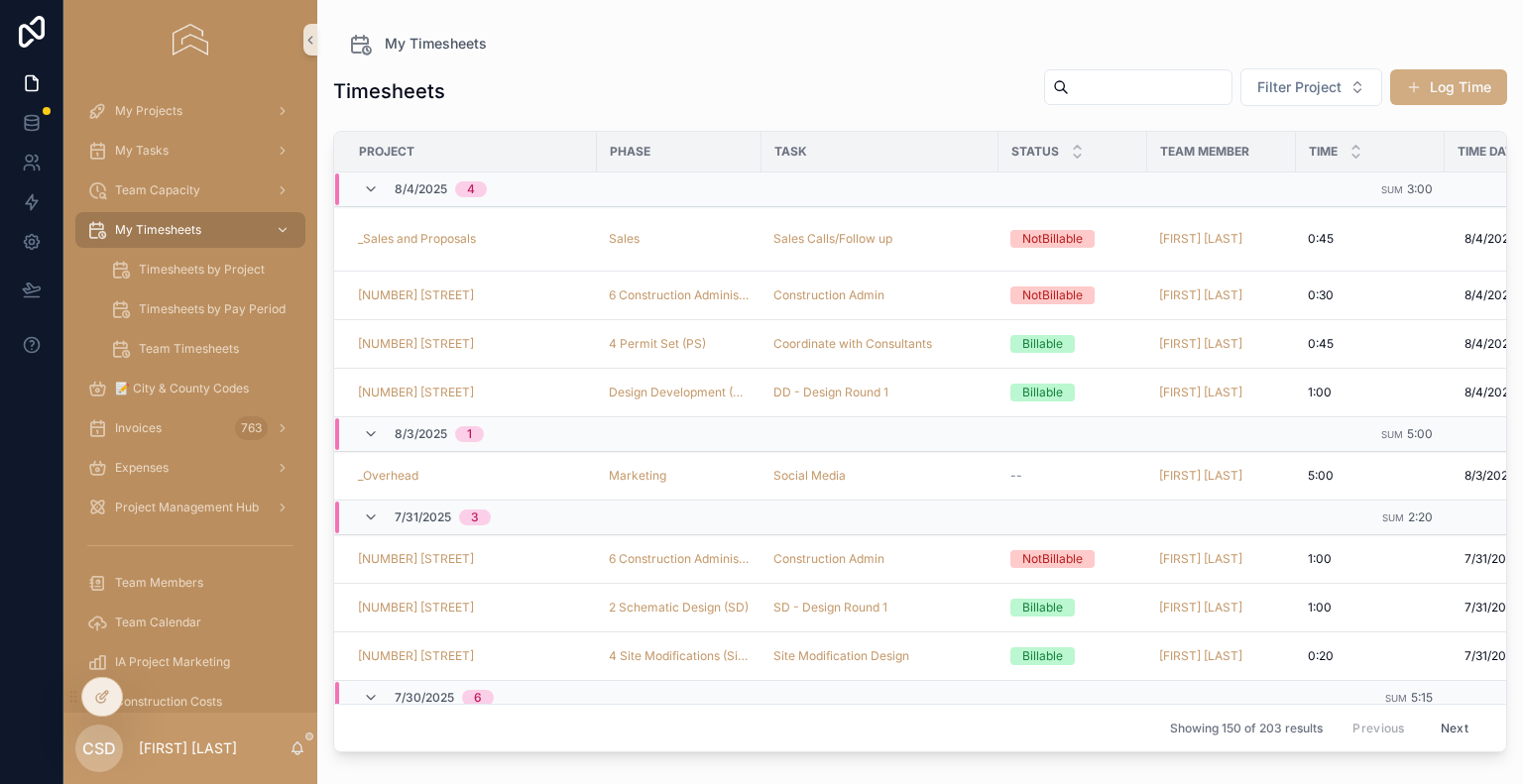 click on "Log Time" at bounding box center (1449, 87) 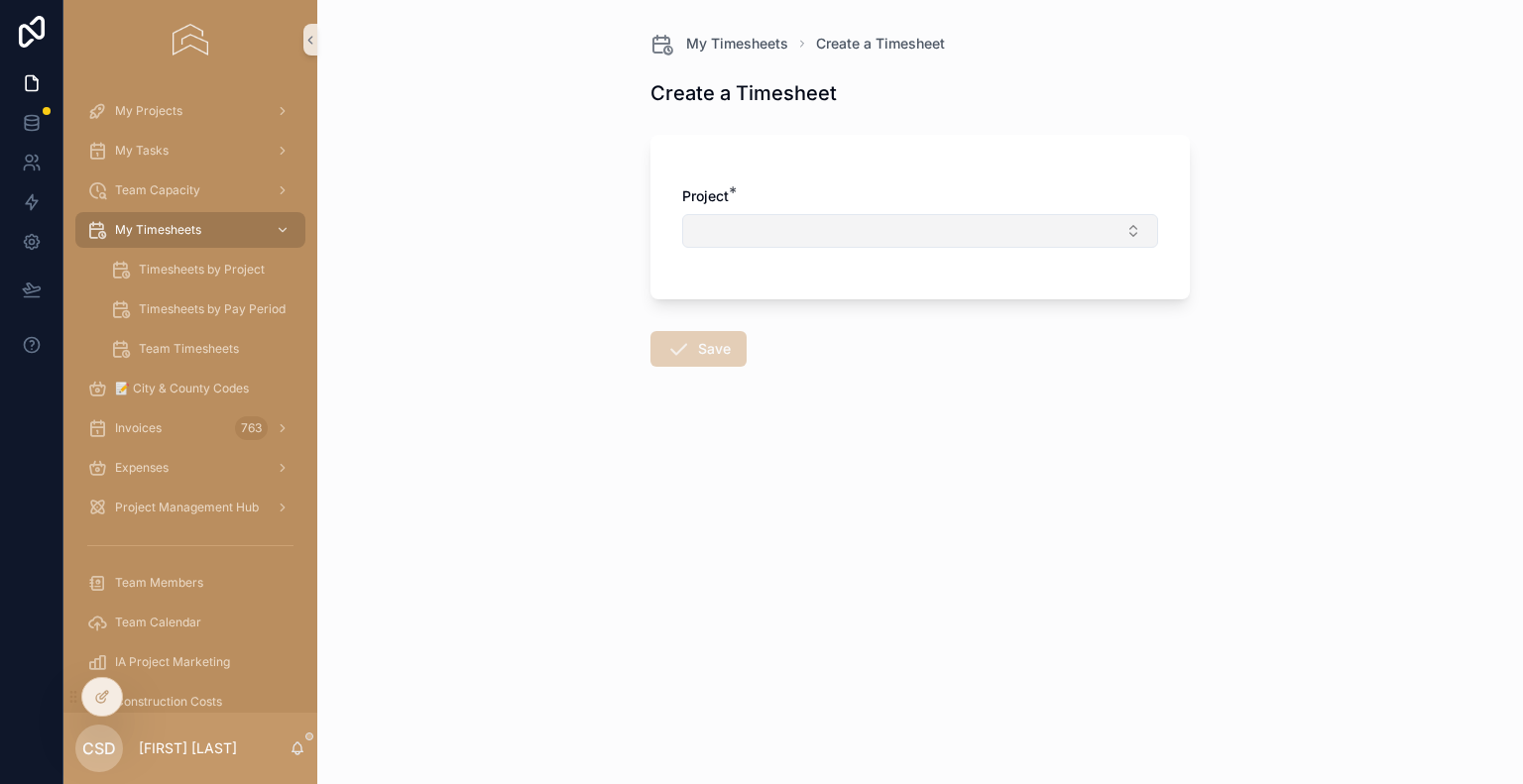 click at bounding box center (920, 231) 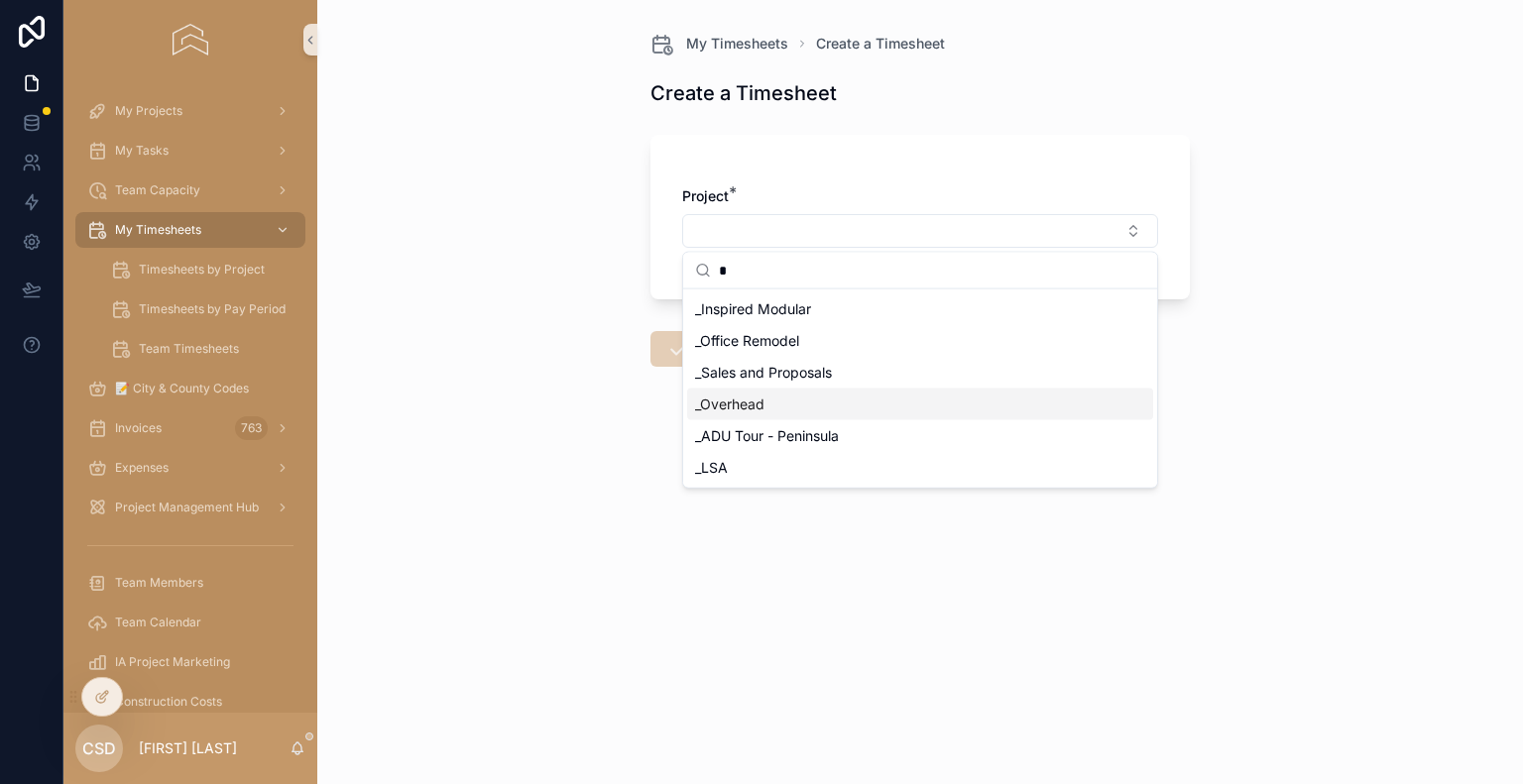 type on "*" 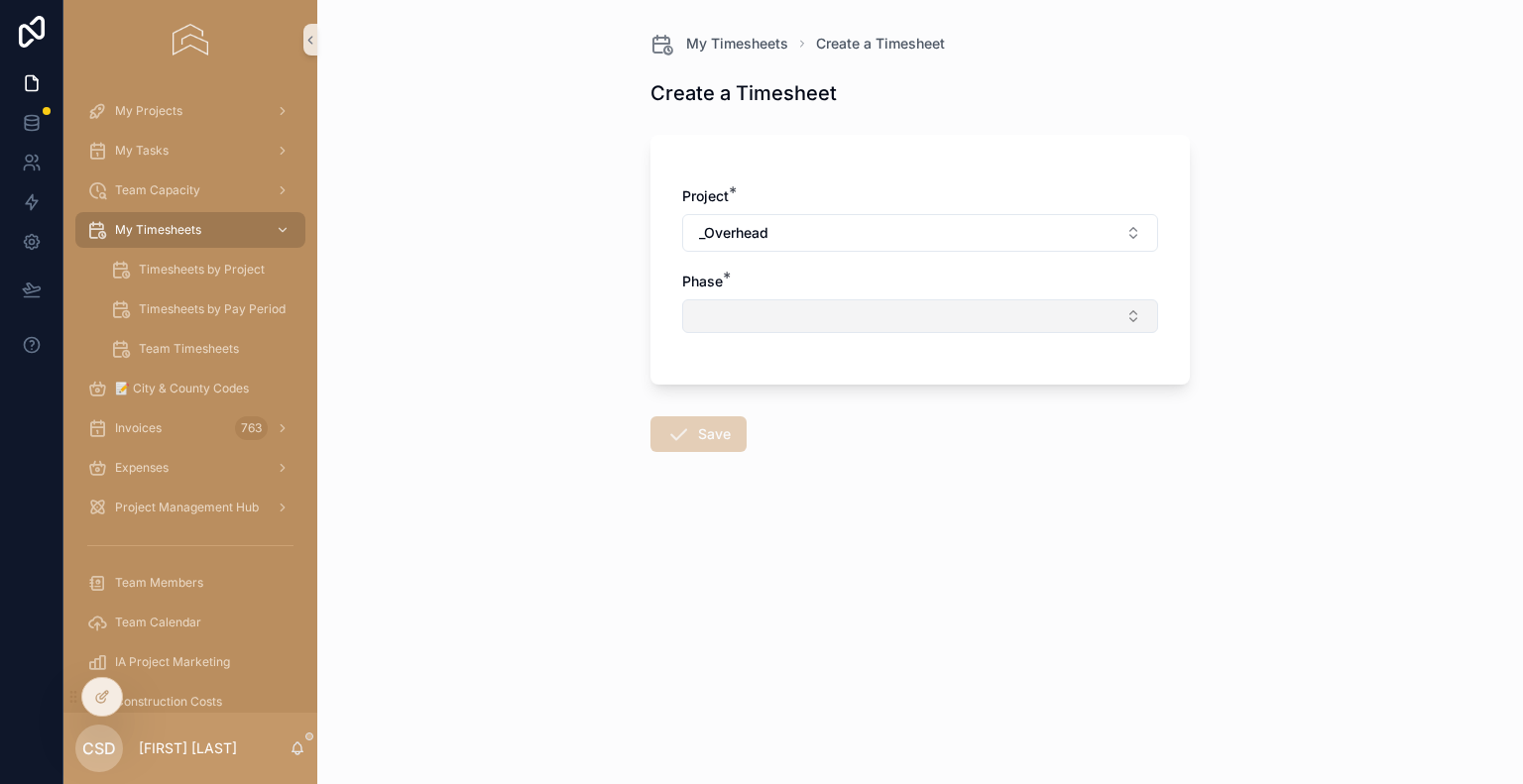 click at bounding box center [920, 316] 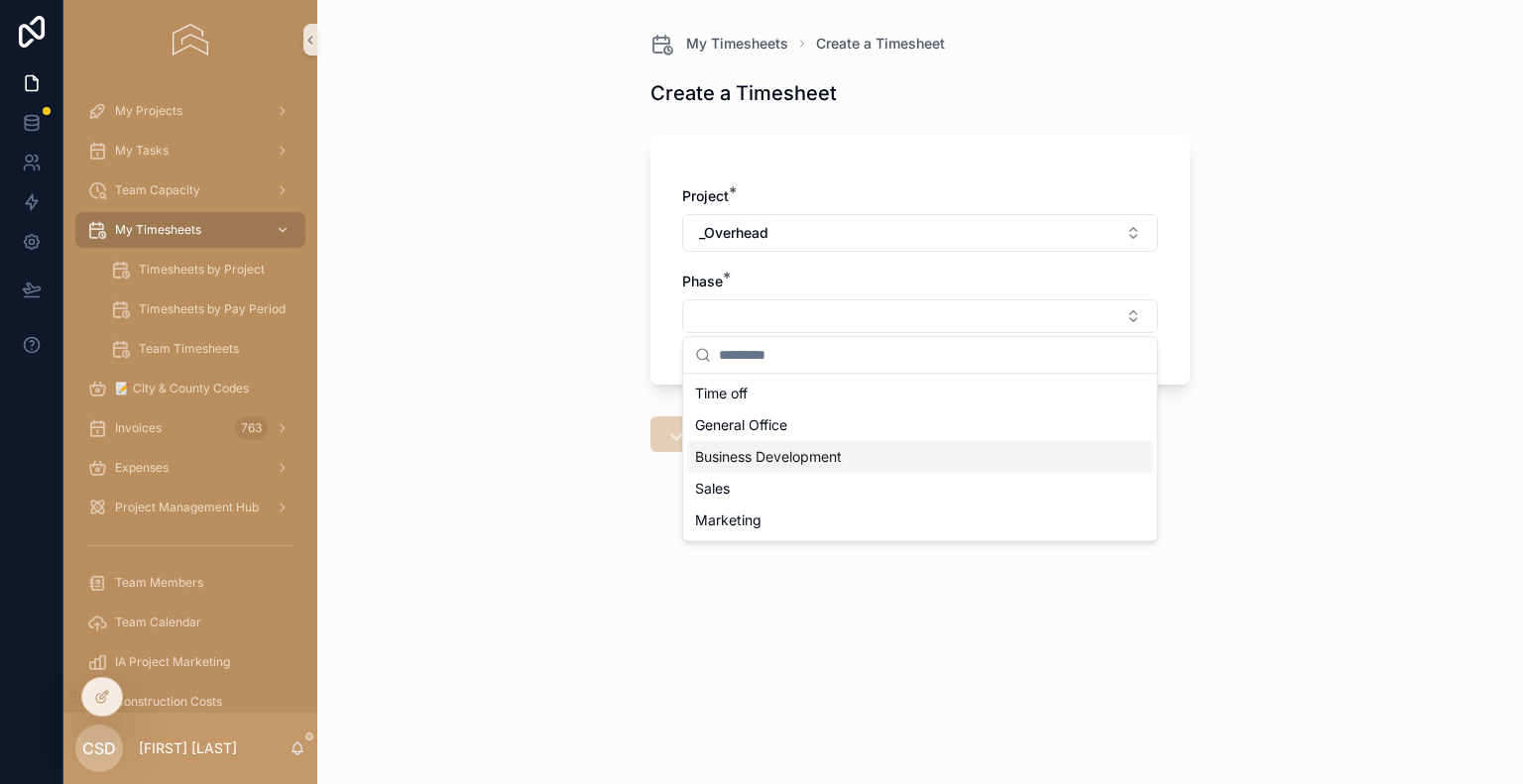 click on "Business Development" at bounding box center [768, 457] 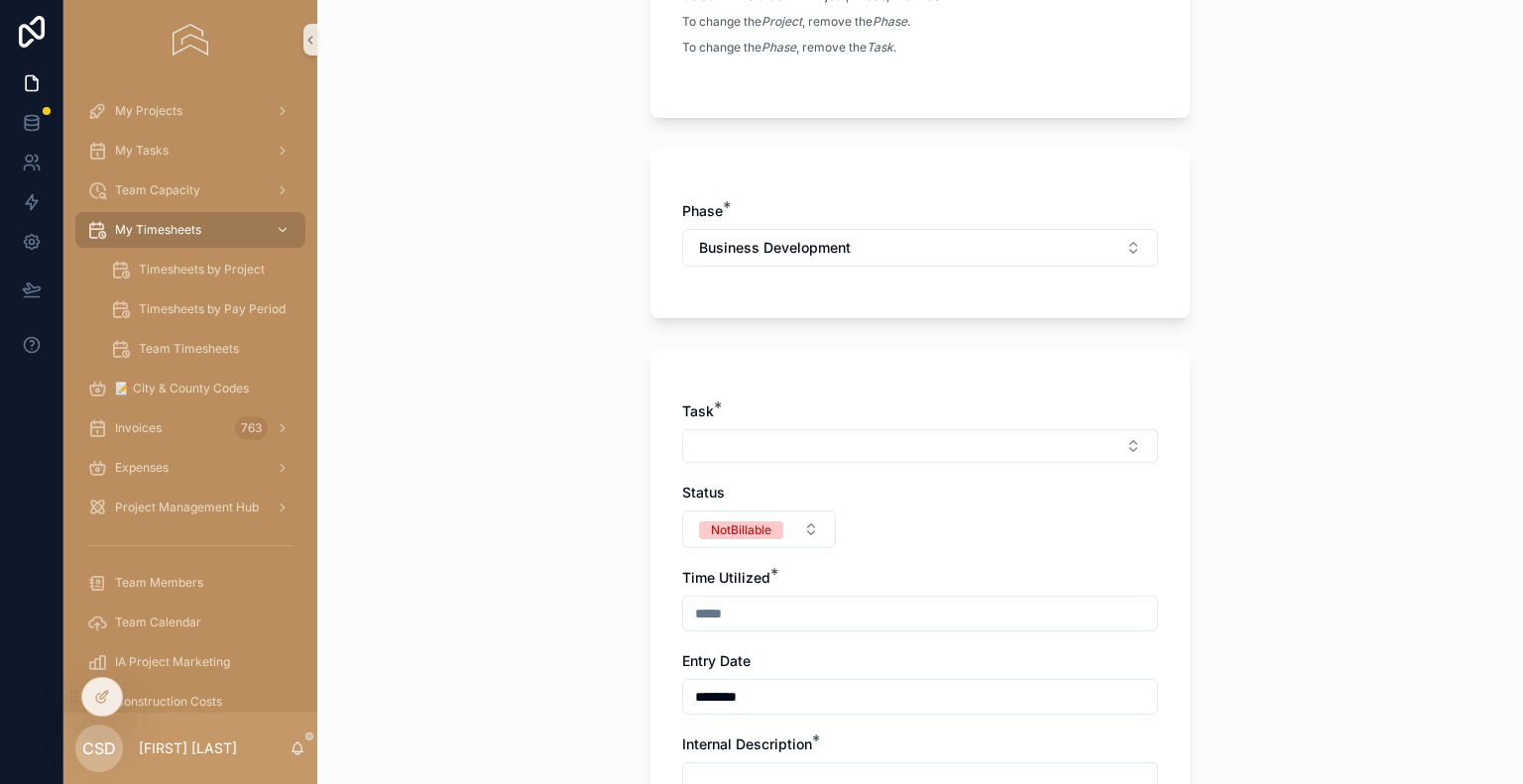 scroll, scrollTop: 396, scrollLeft: 0, axis: vertical 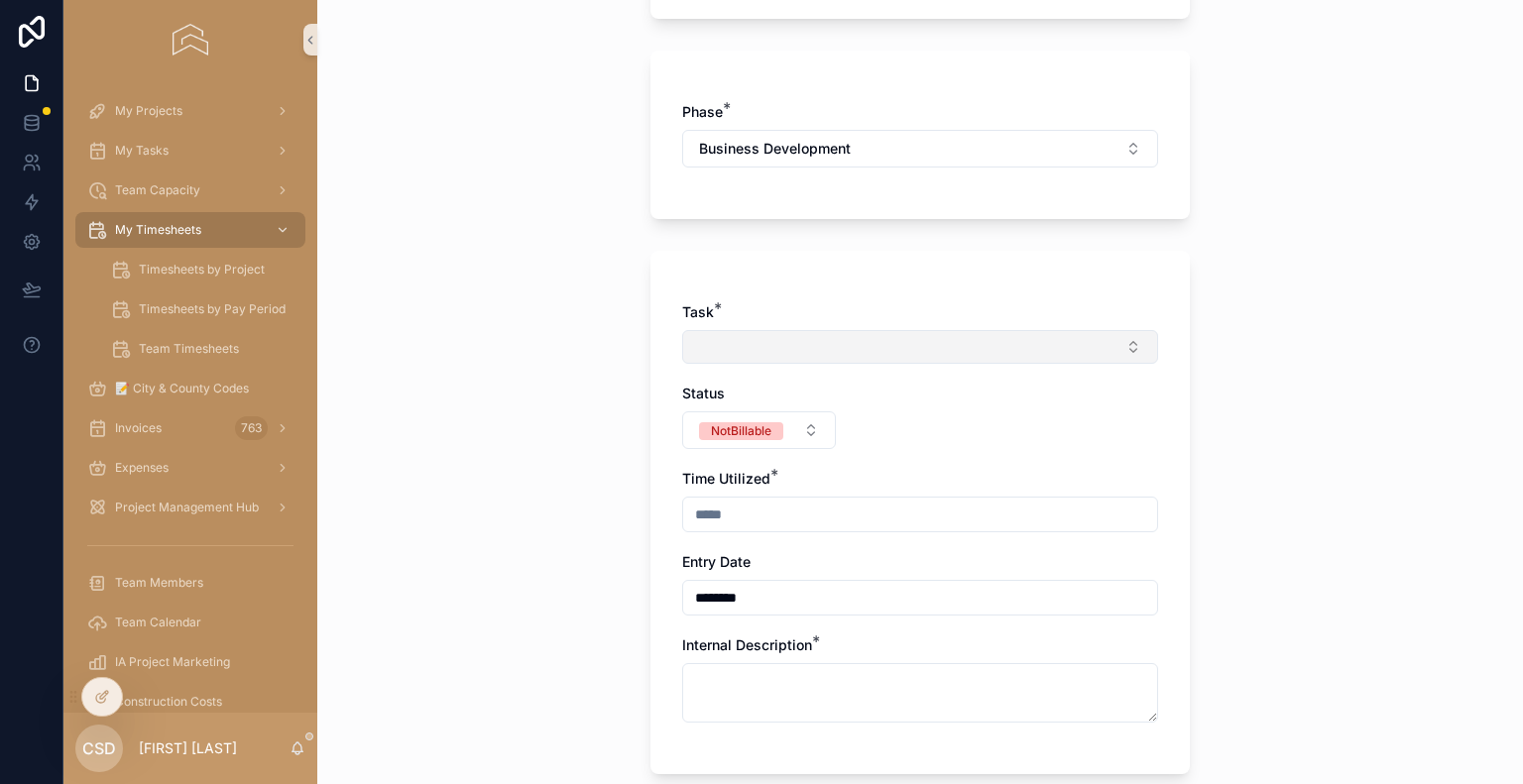 click at bounding box center [920, 347] 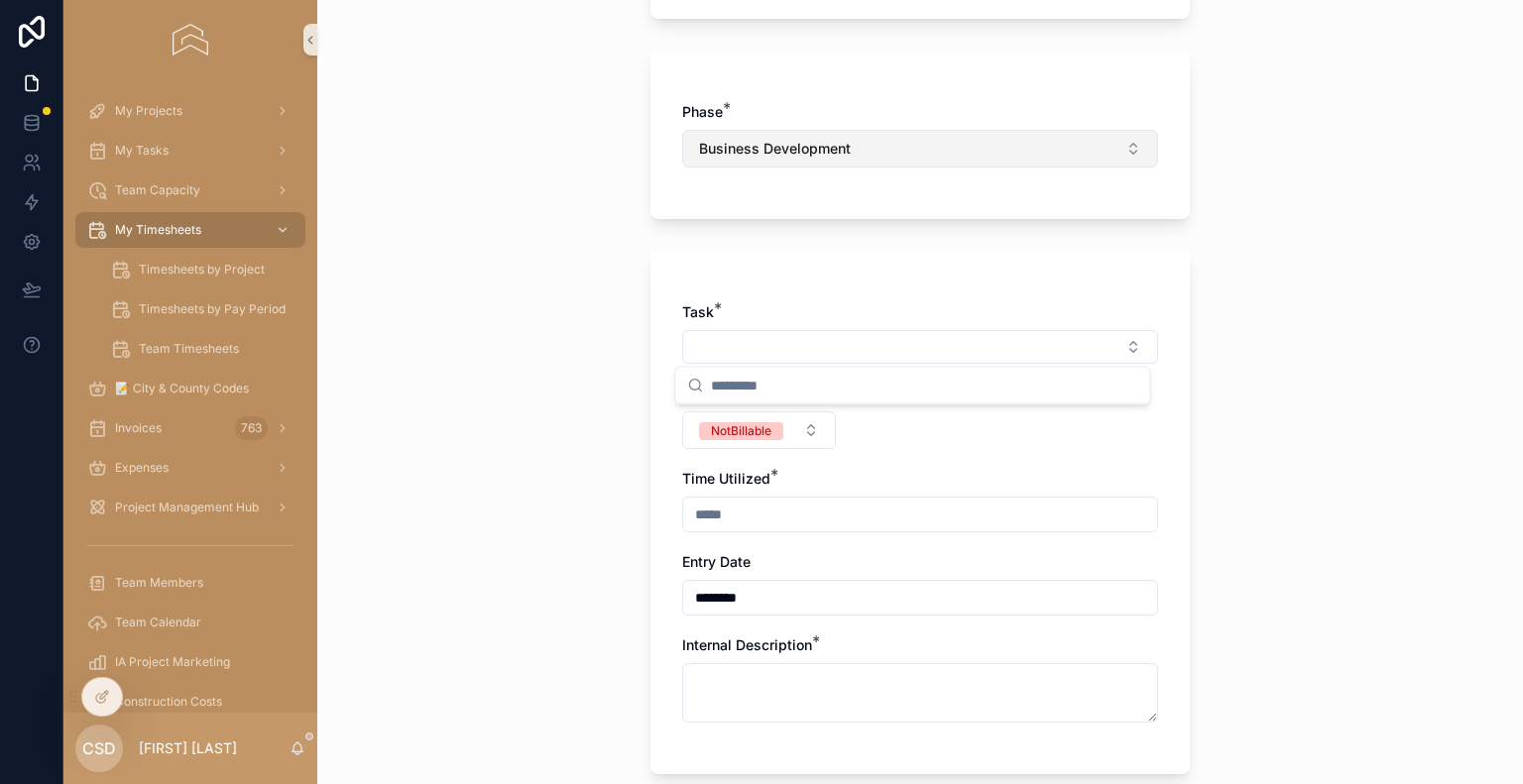 click on "Business Development" at bounding box center [774, 149] 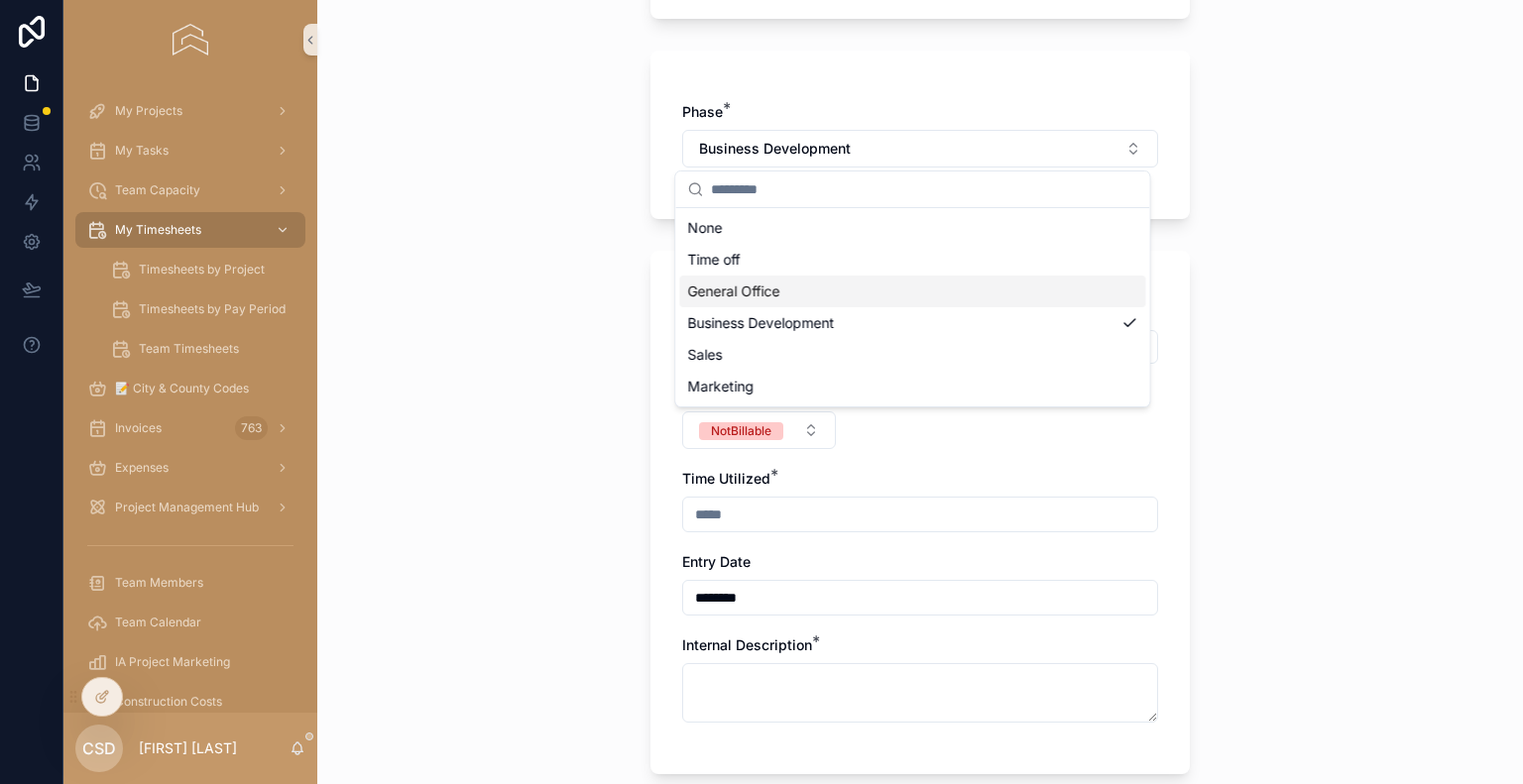 click on "General Office" at bounding box center [733, 291] 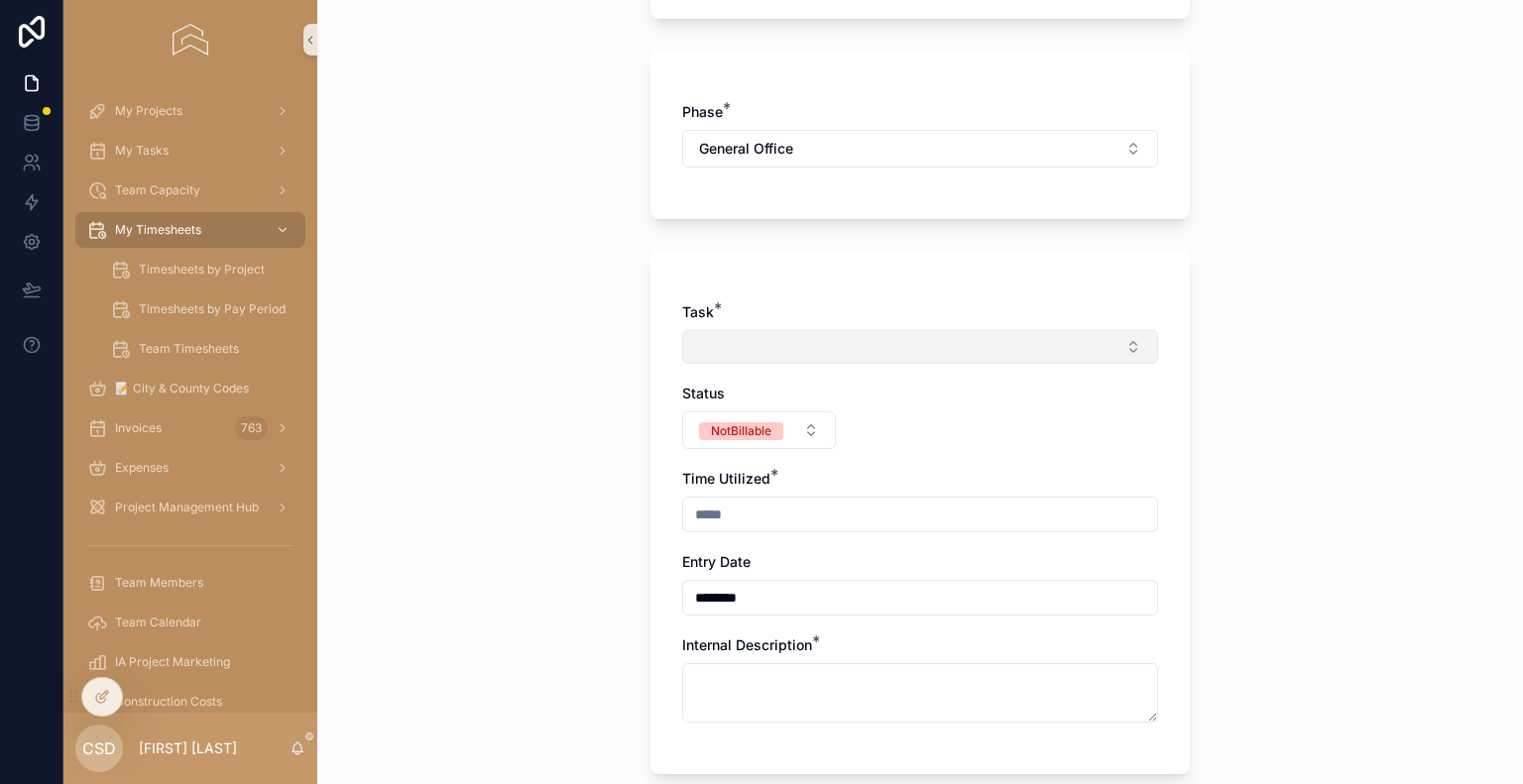 click at bounding box center [920, 347] 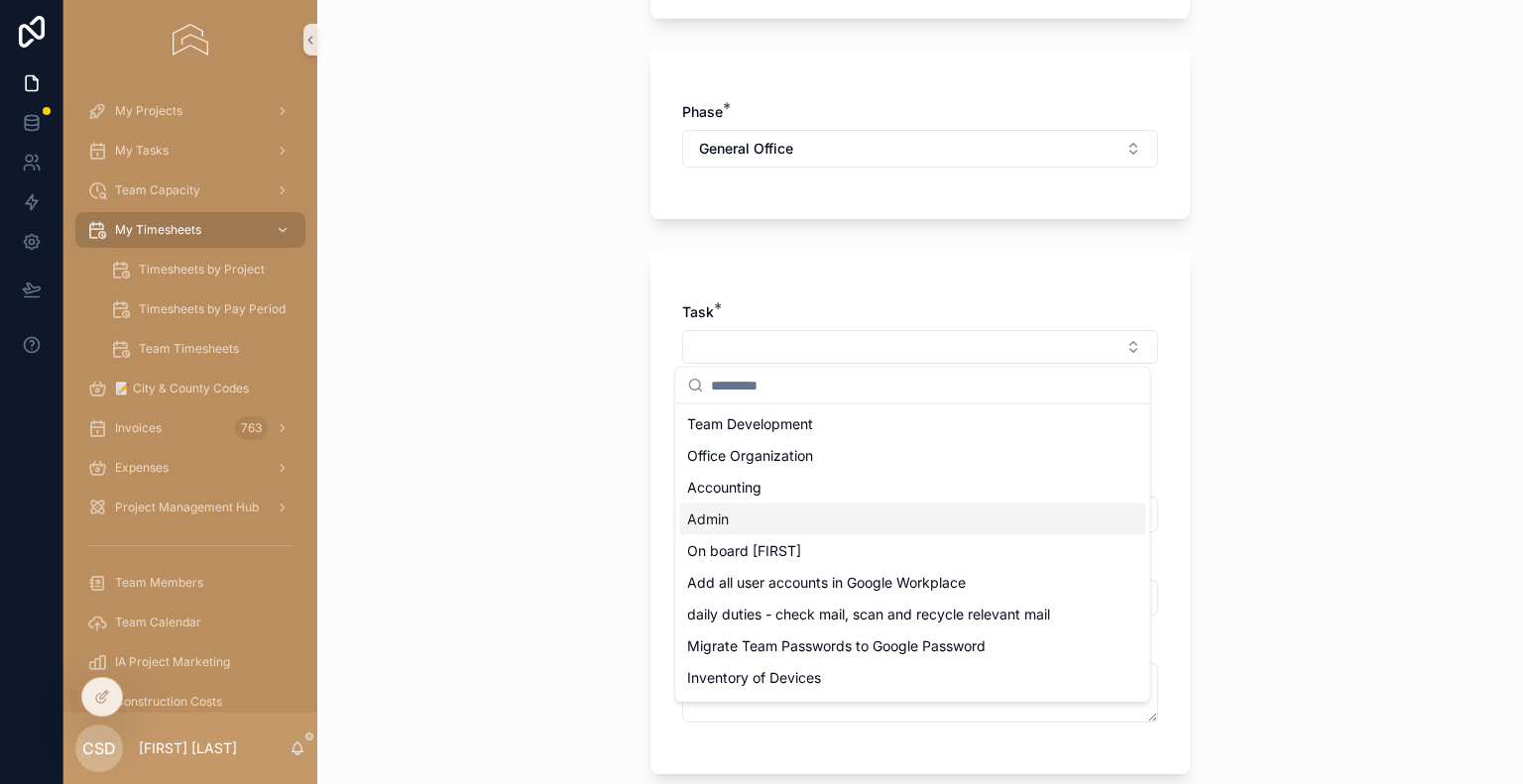 click on "Admin" at bounding box center (912, 519) 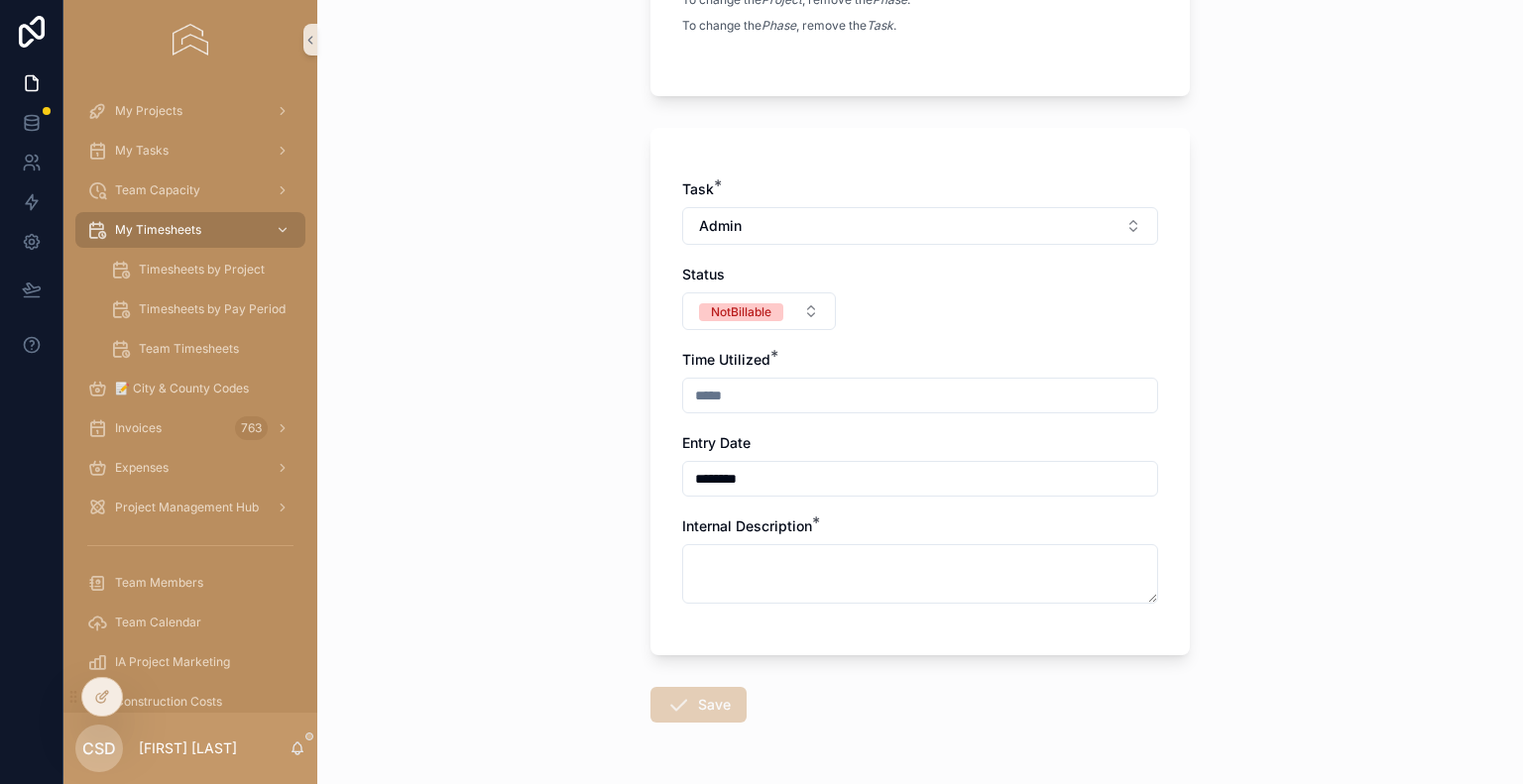 click at bounding box center (920, 395) 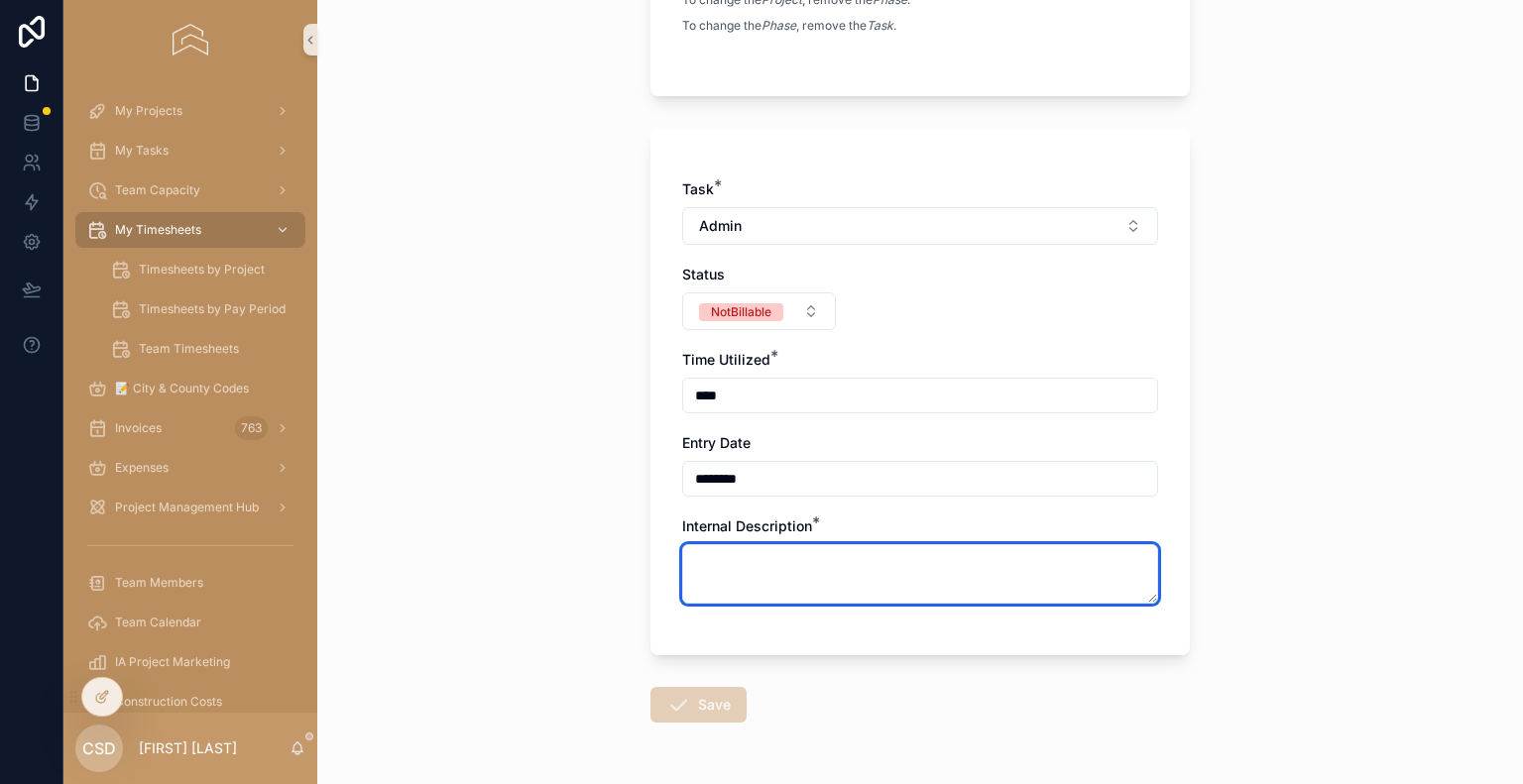 type on "****" 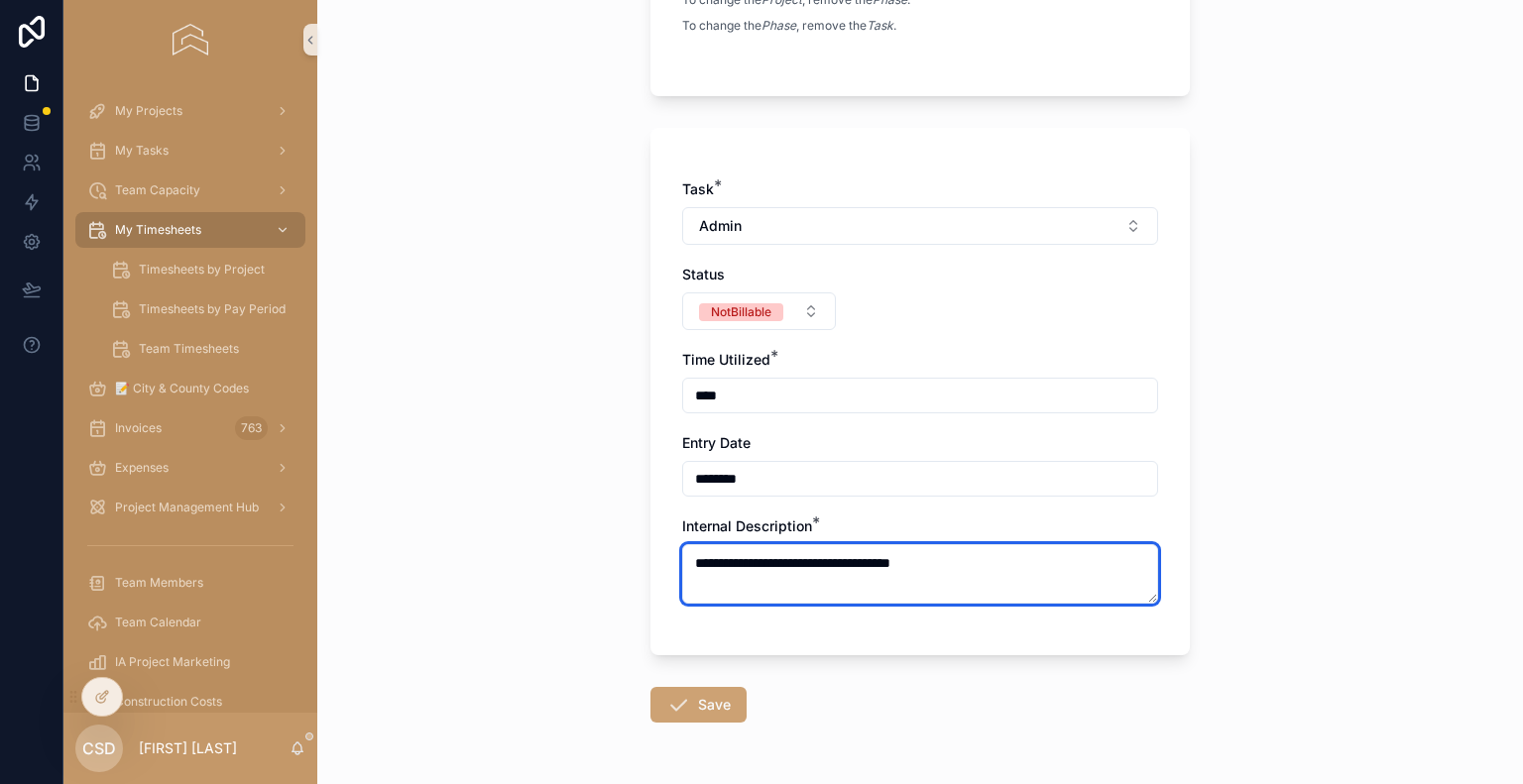 type on "**********" 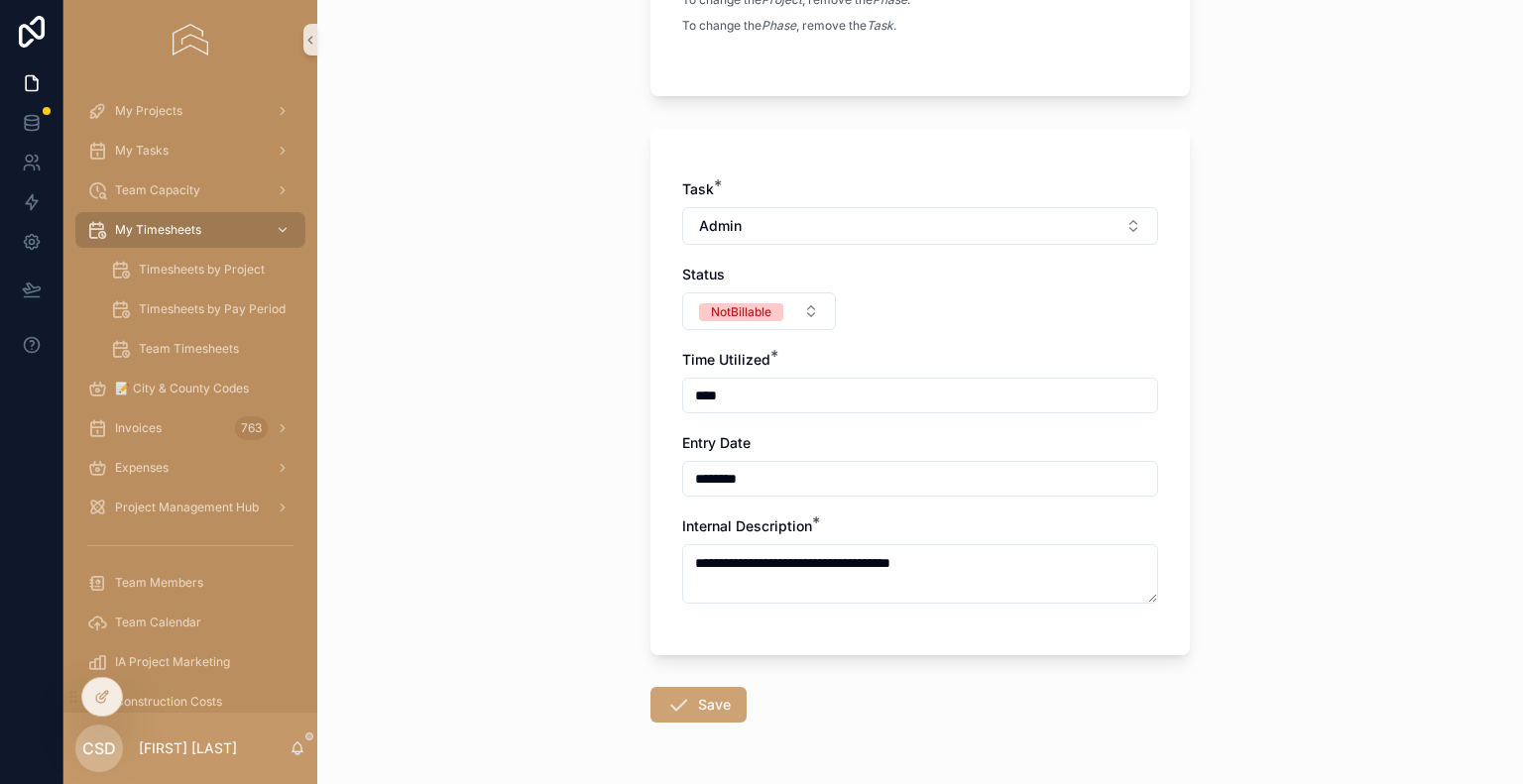 click on "Save" at bounding box center [698, 705] 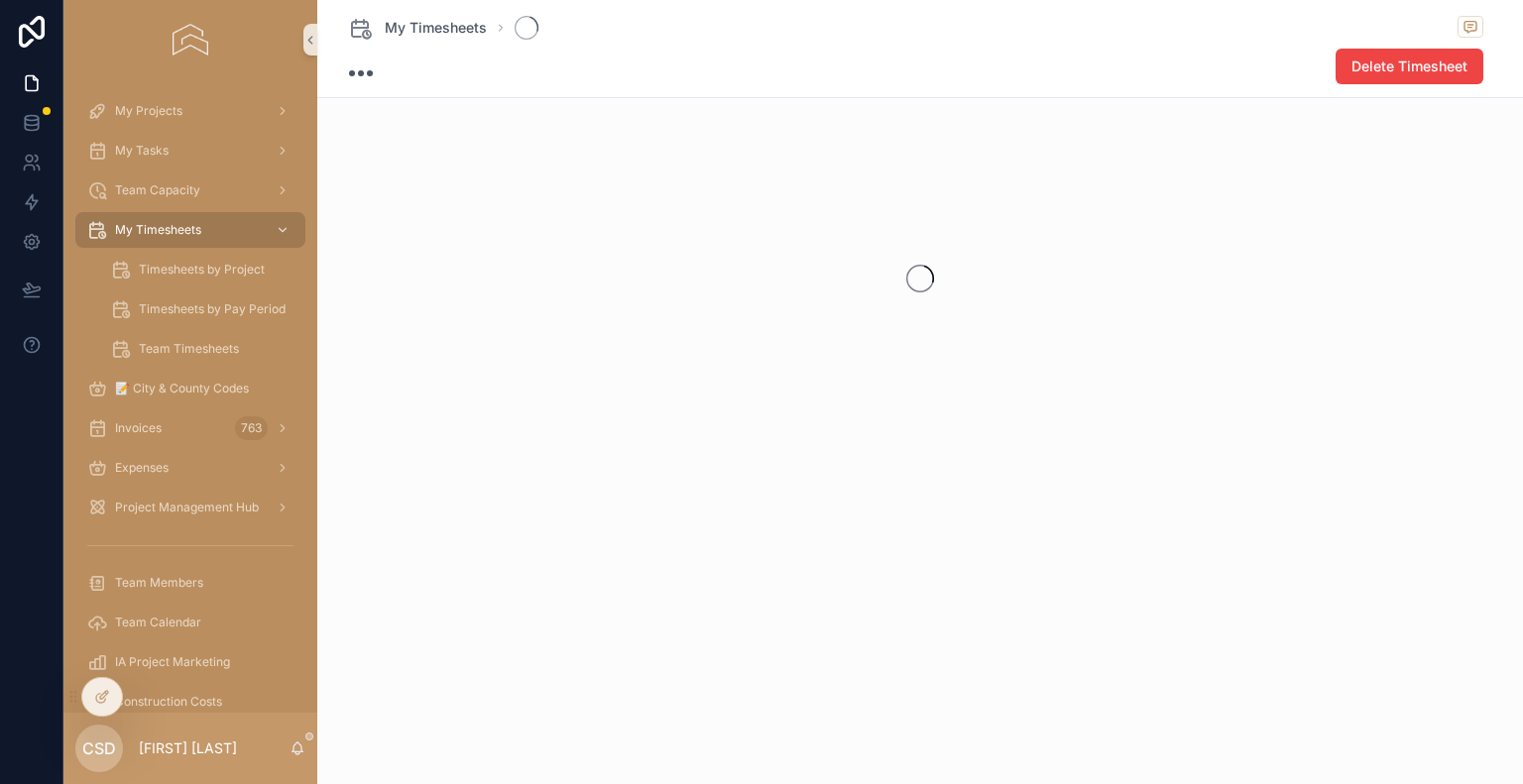 scroll, scrollTop: 0, scrollLeft: 0, axis: both 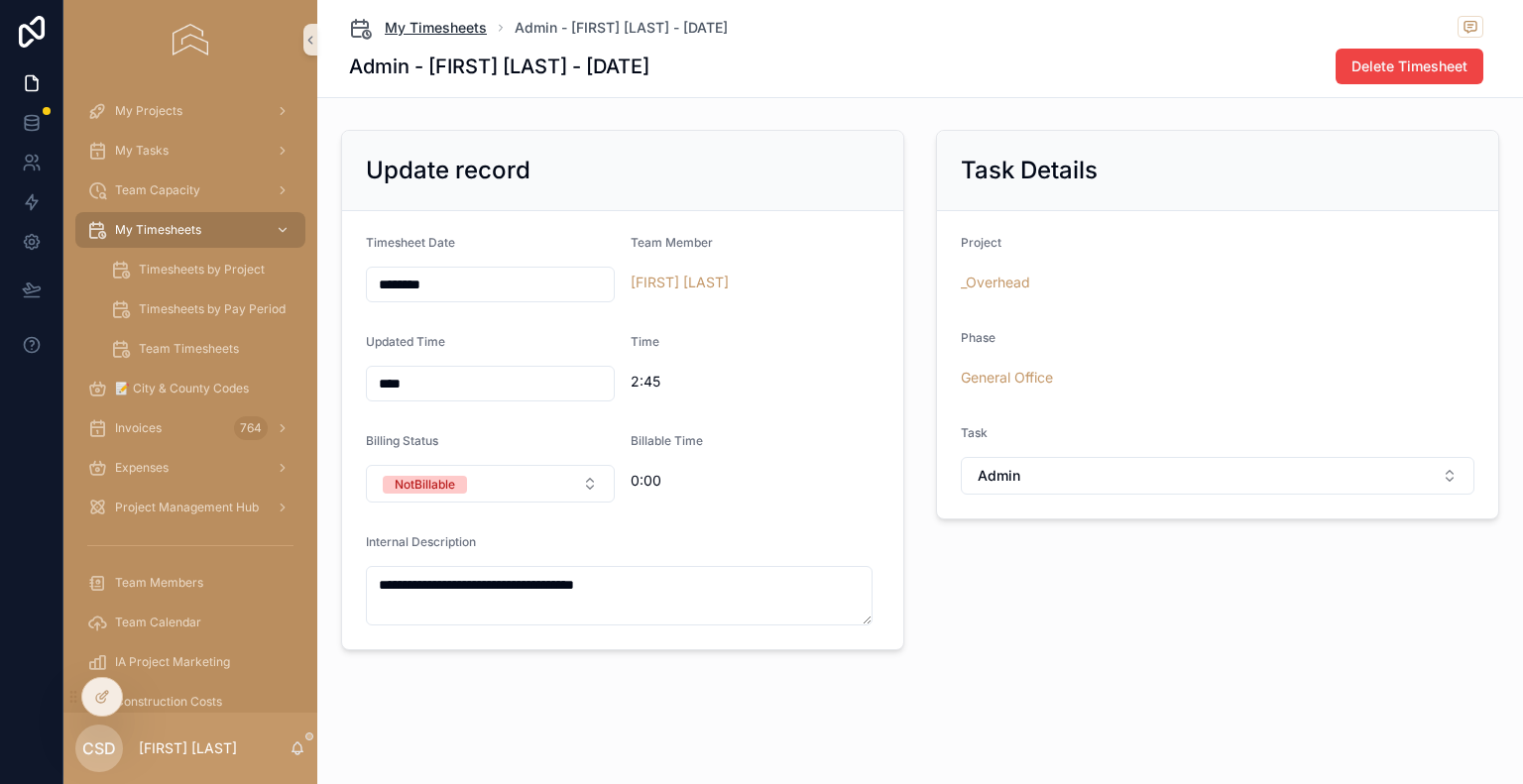 click on "My Timesheets" at bounding box center (435, 28) 